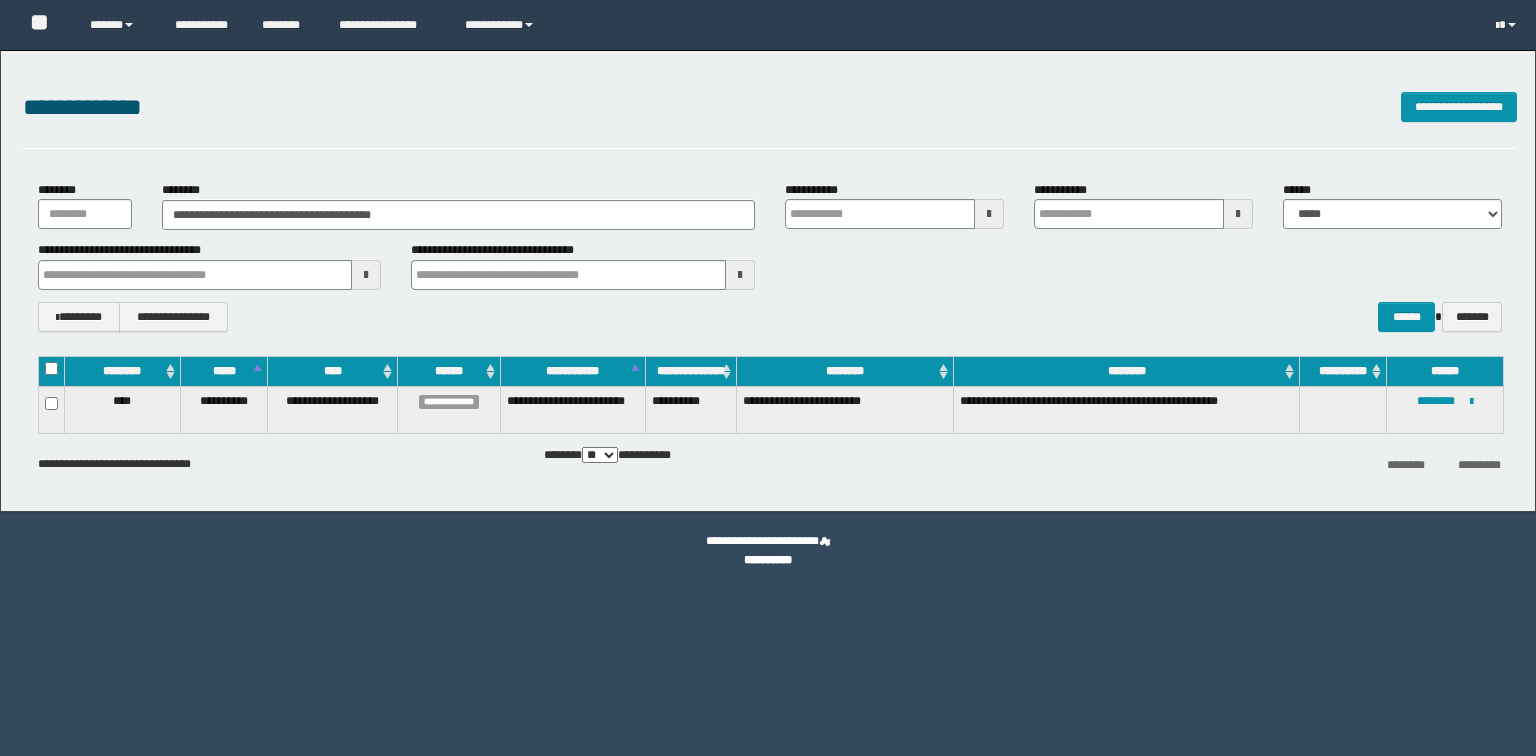 scroll, scrollTop: 0, scrollLeft: 0, axis: both 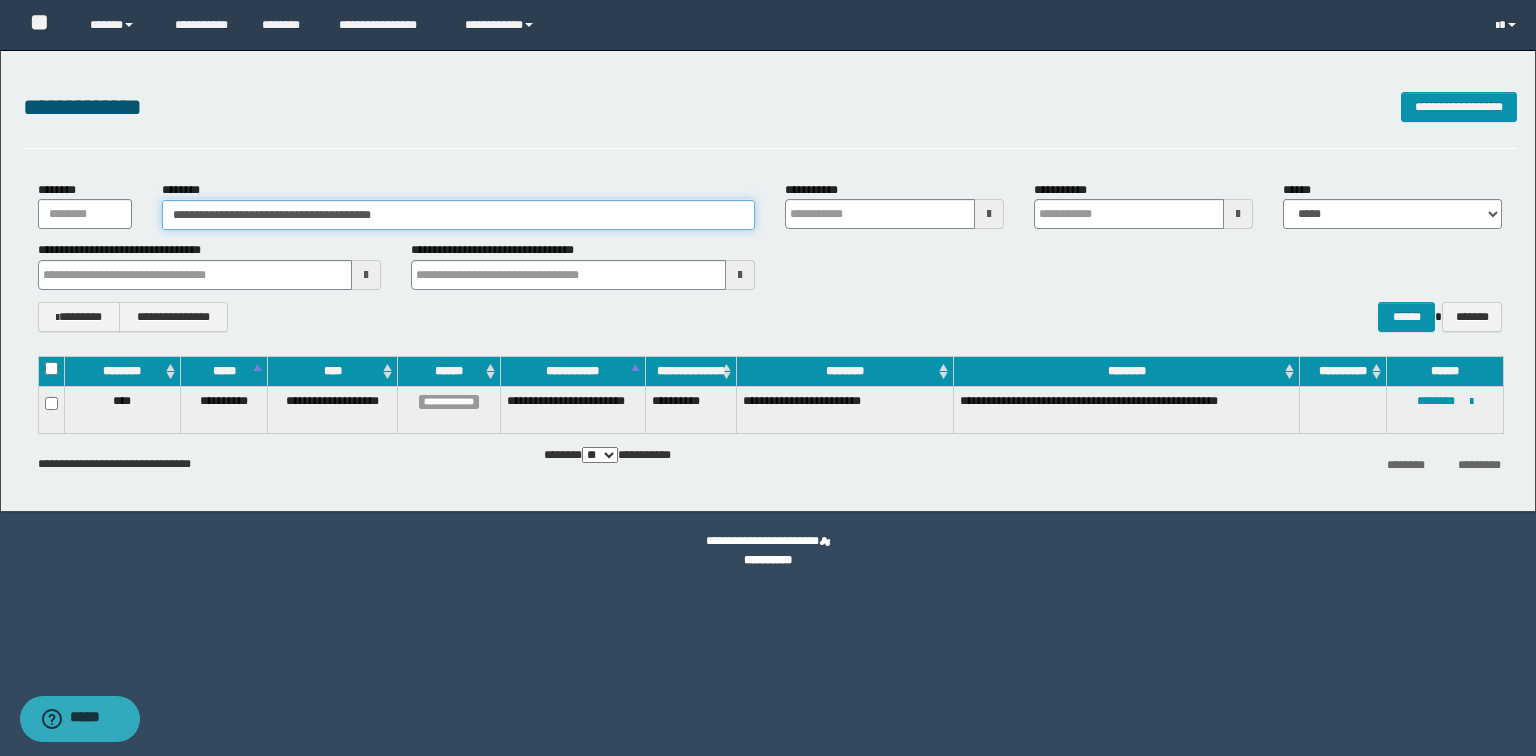 drag, startPoint x: 409, startPoint y: 216, endPoint x: 3, endPoint y: 201, distance: 406.277 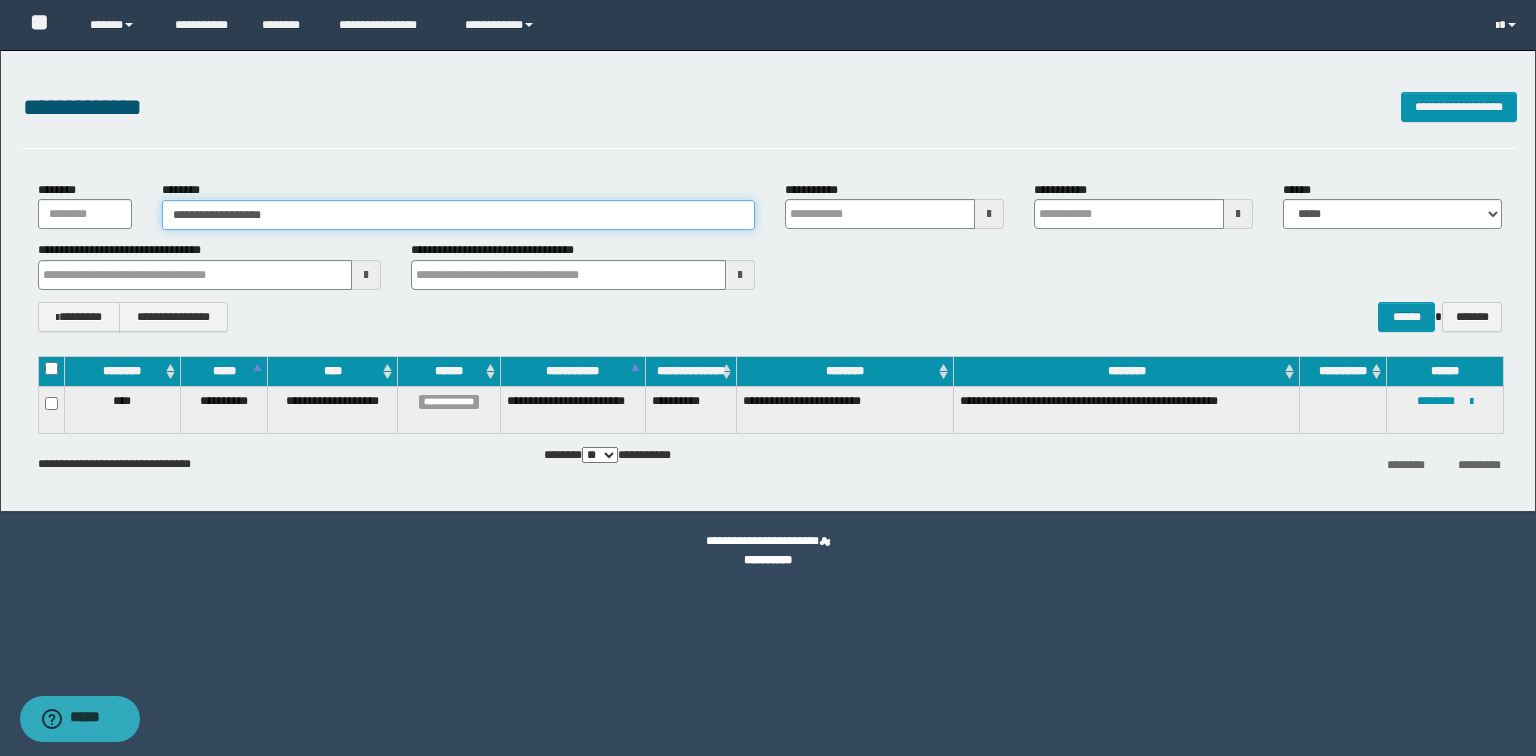 type on "**********" 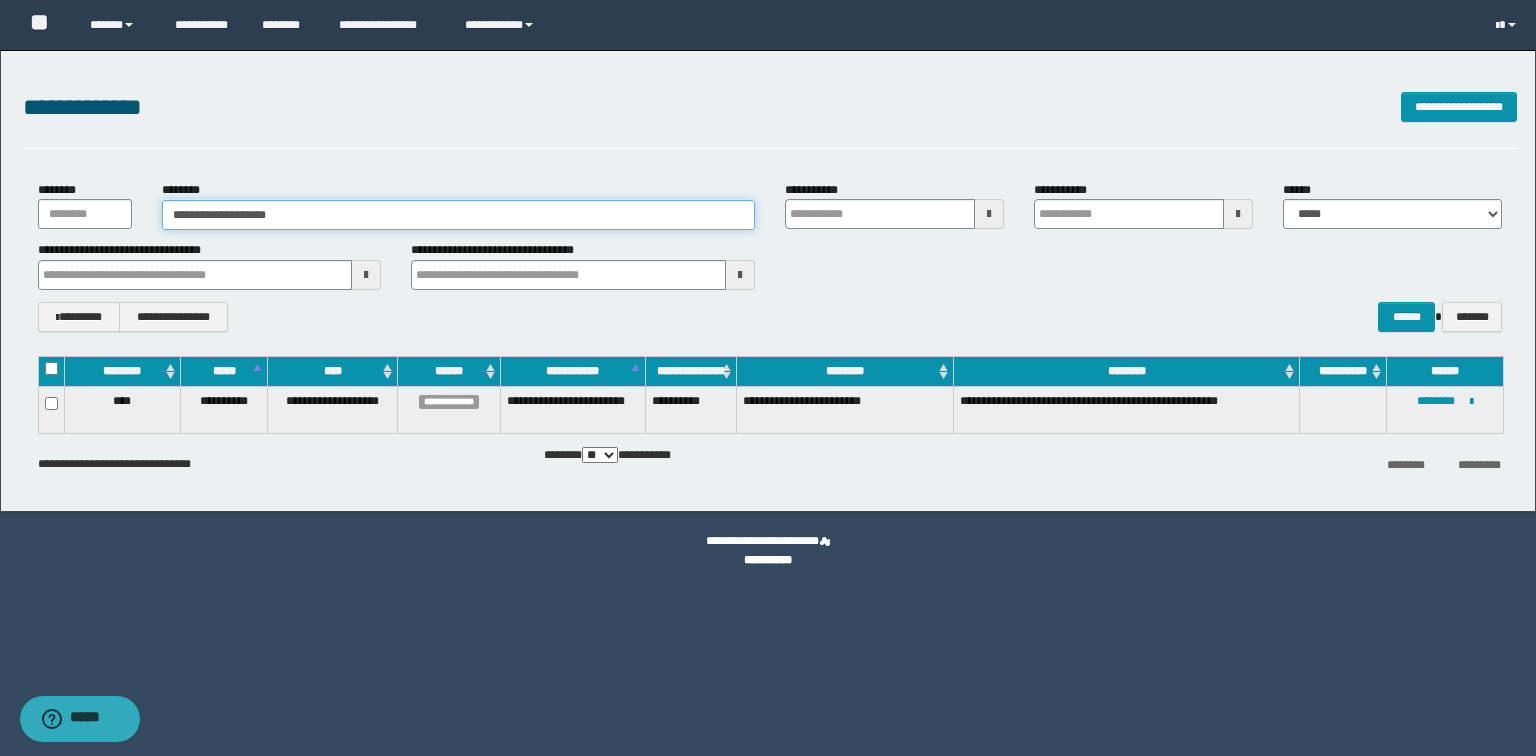 type on "**********" 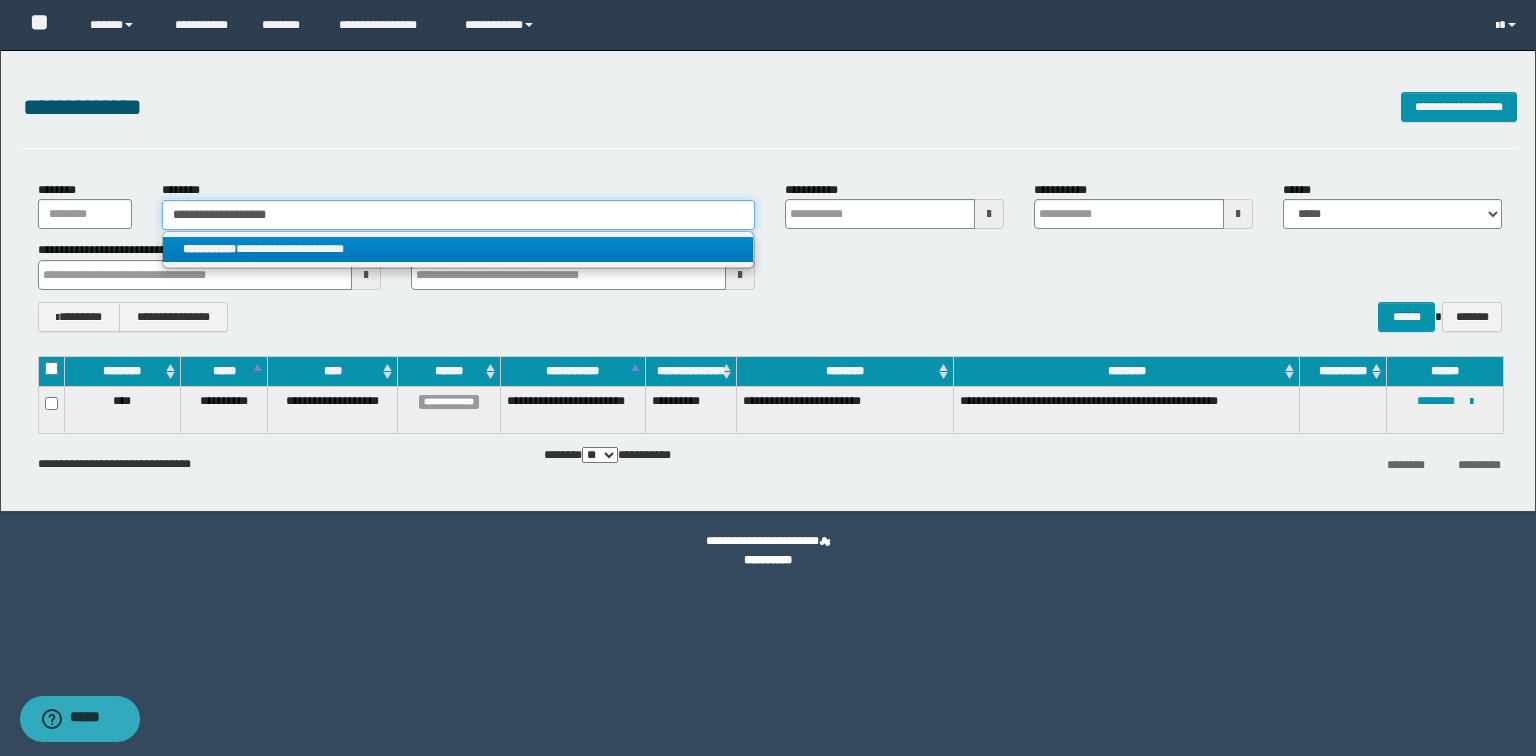type on "**********" 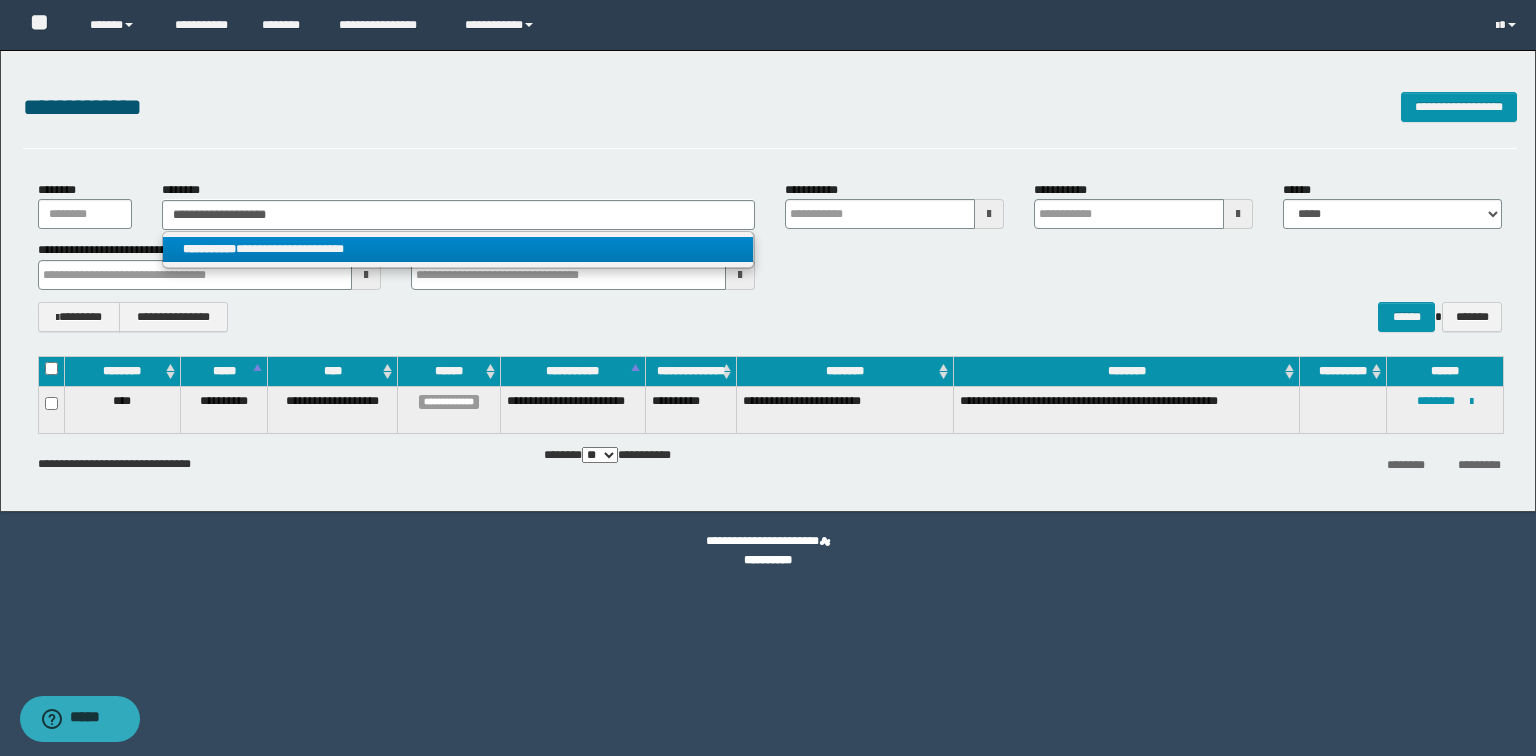 click on "**********" at bounding box center [458, 249] 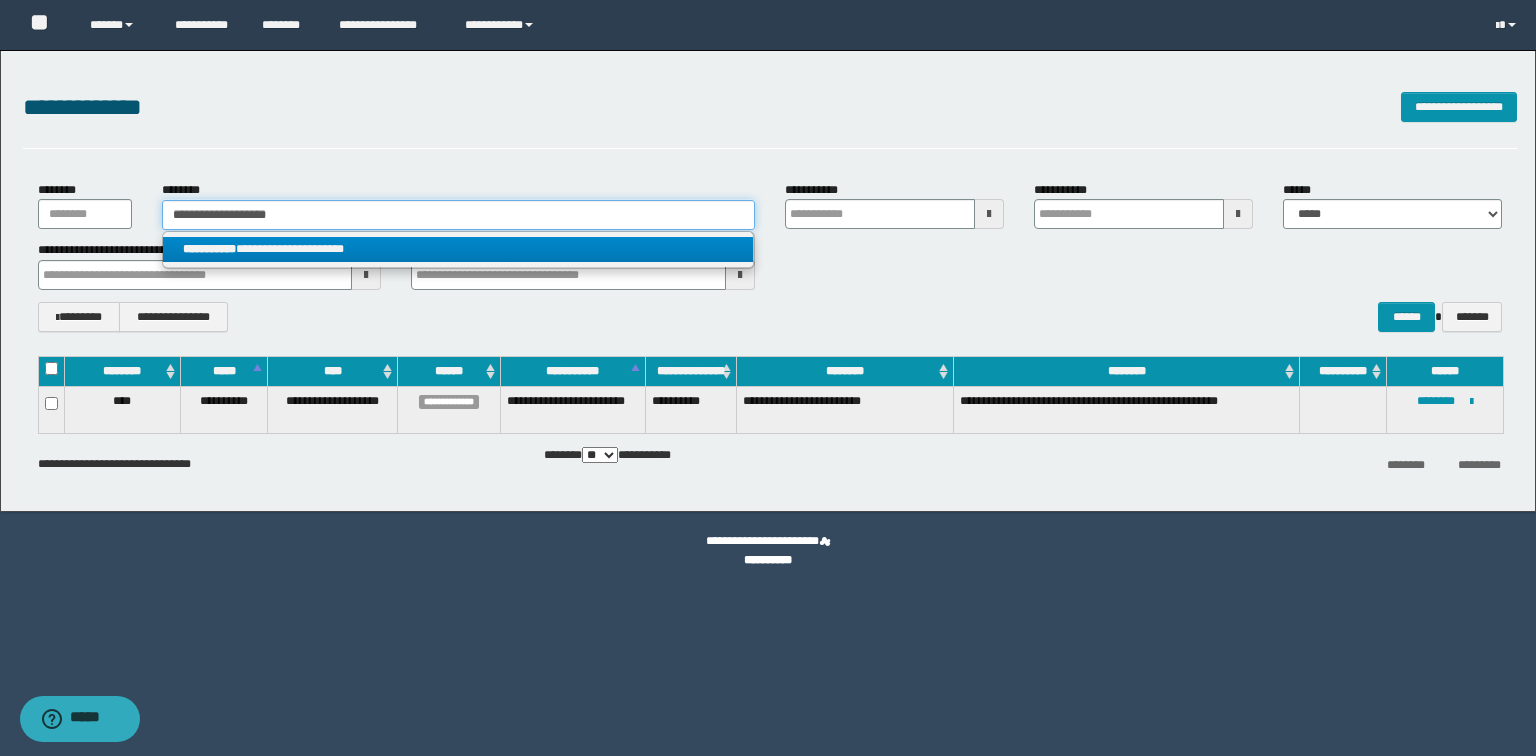 type 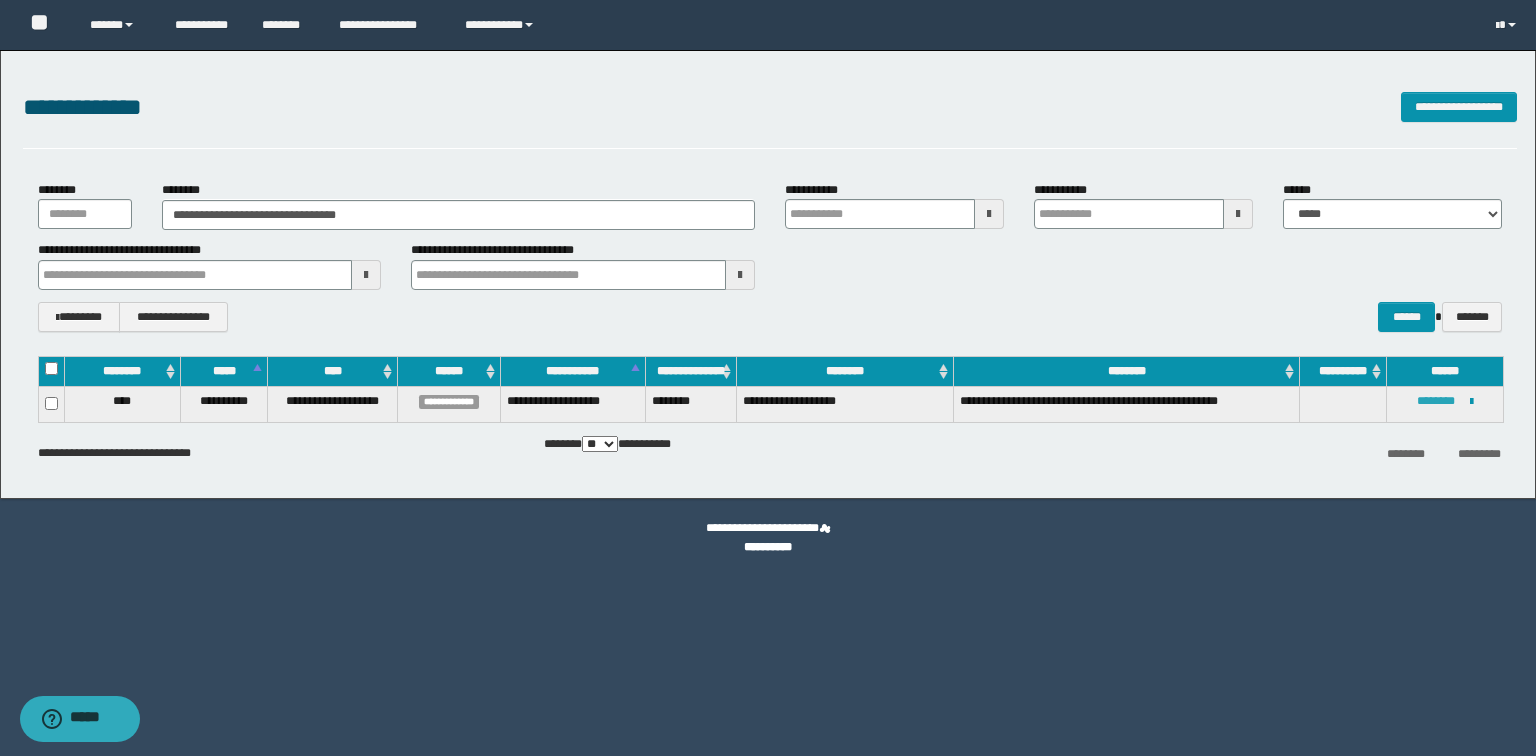 click on "********" at bounding box center [1436, 401] 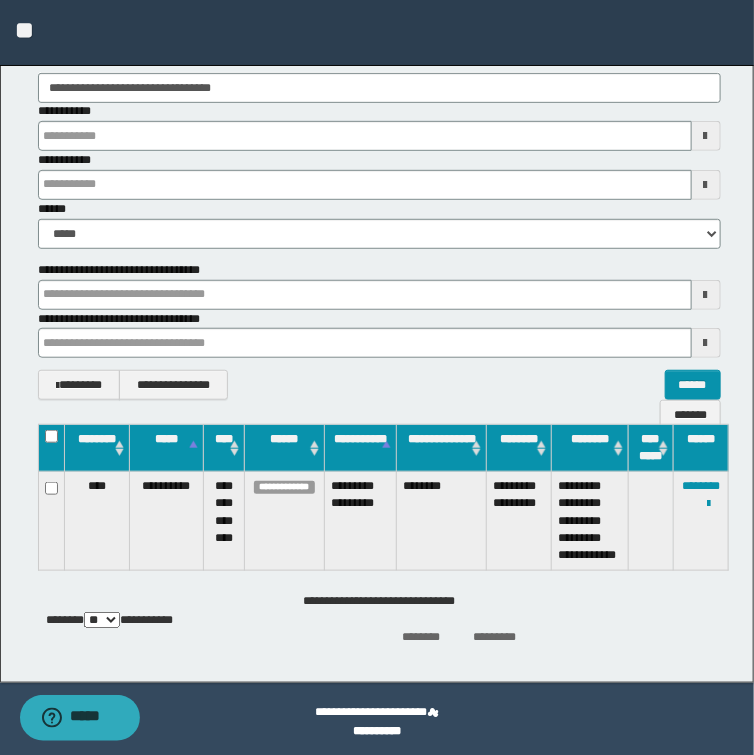 scroll, scrollTop: 181, scrollLeft: 0, axis: vertical 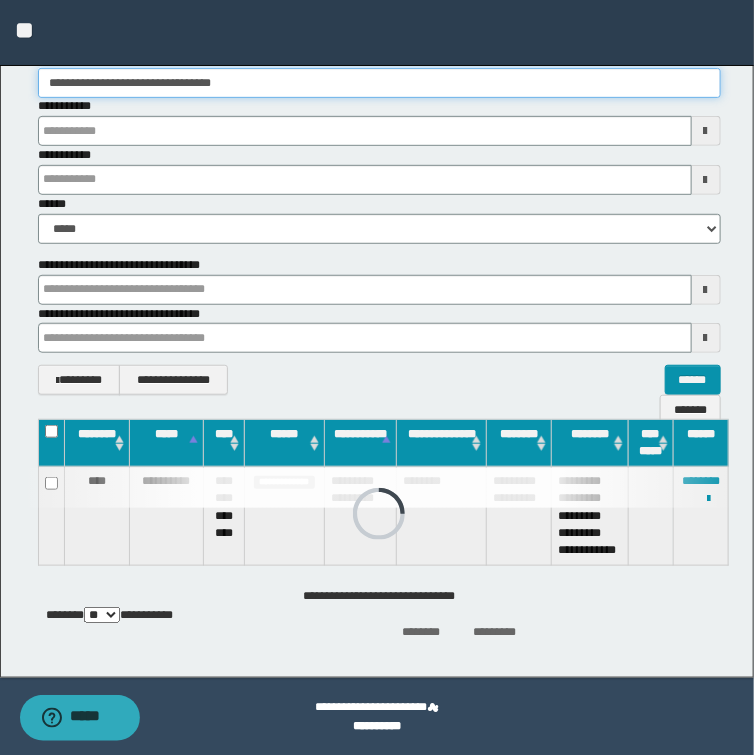 click on "**********" at bounding box center [379, 83] 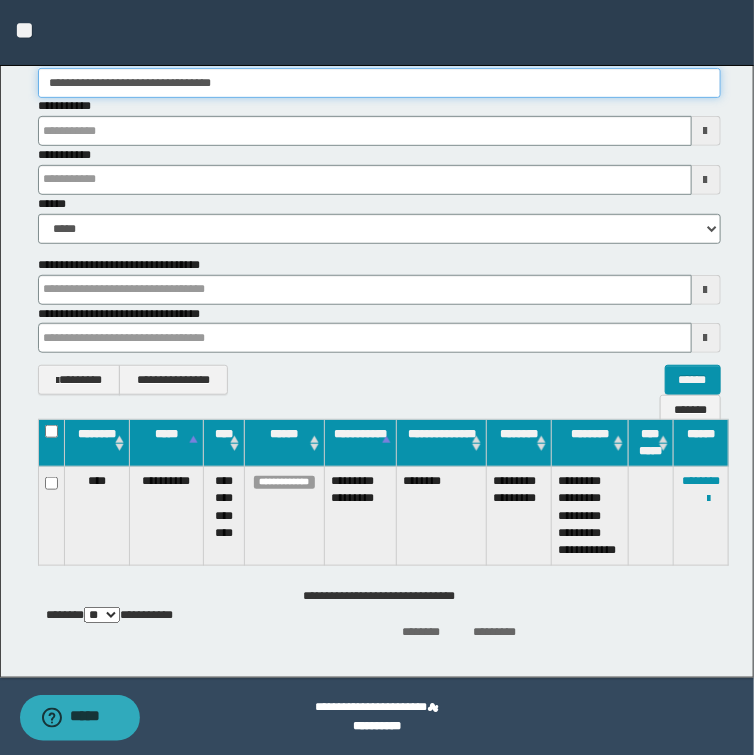 drag, startPoint x: 283, startPoint y: 84, endPoint x: -110, endPoint y: 84, distance: 393 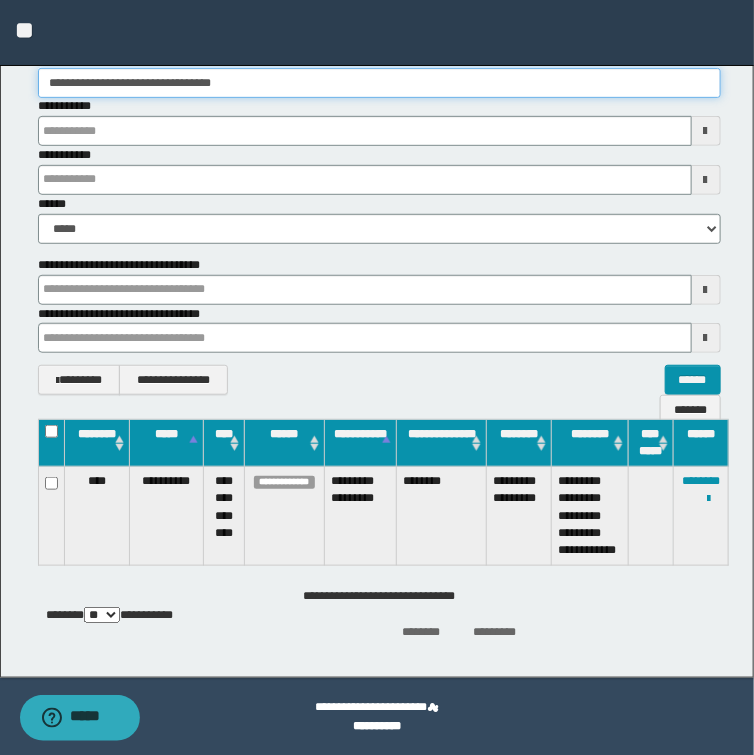 click on "**********" at bounding box center [377, 196] 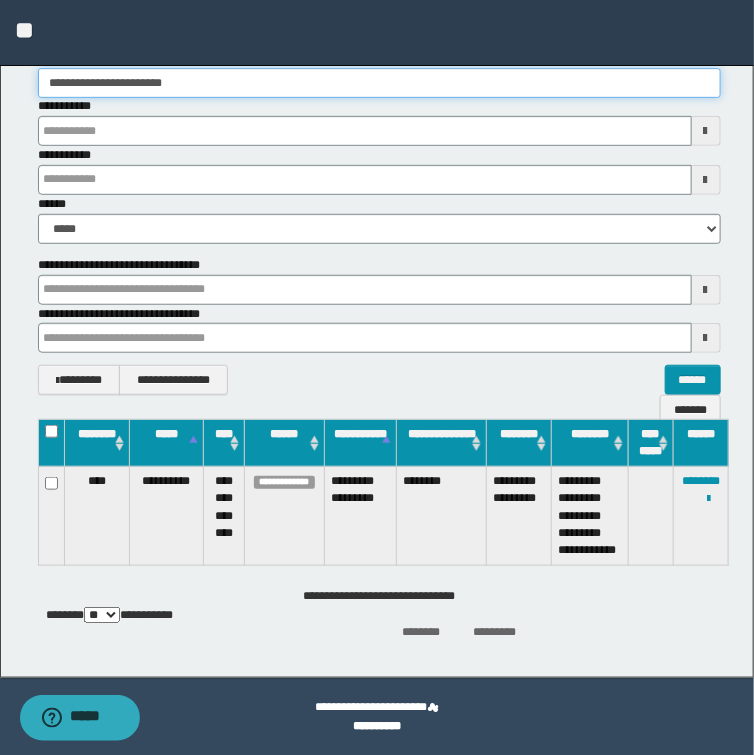 type on "**********" 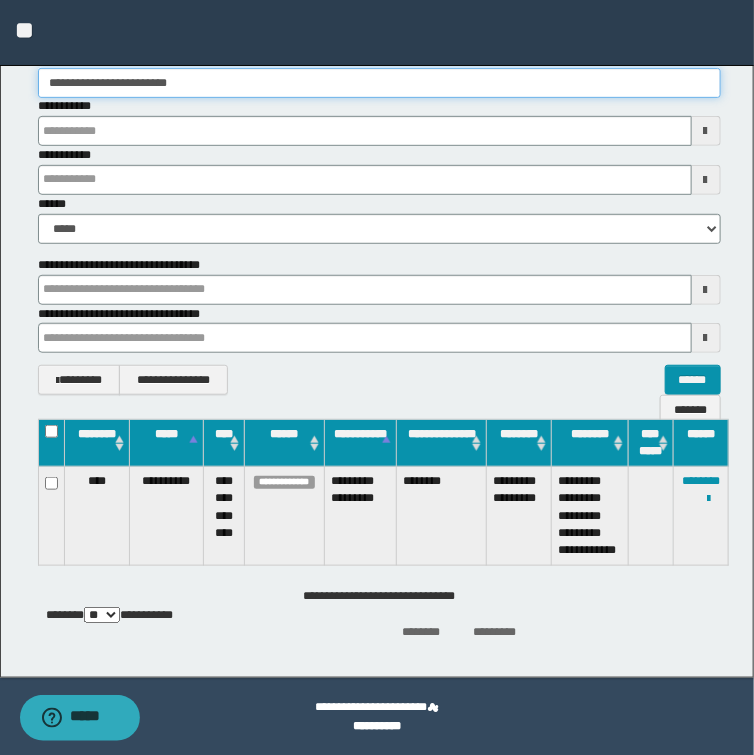 type on "**********" 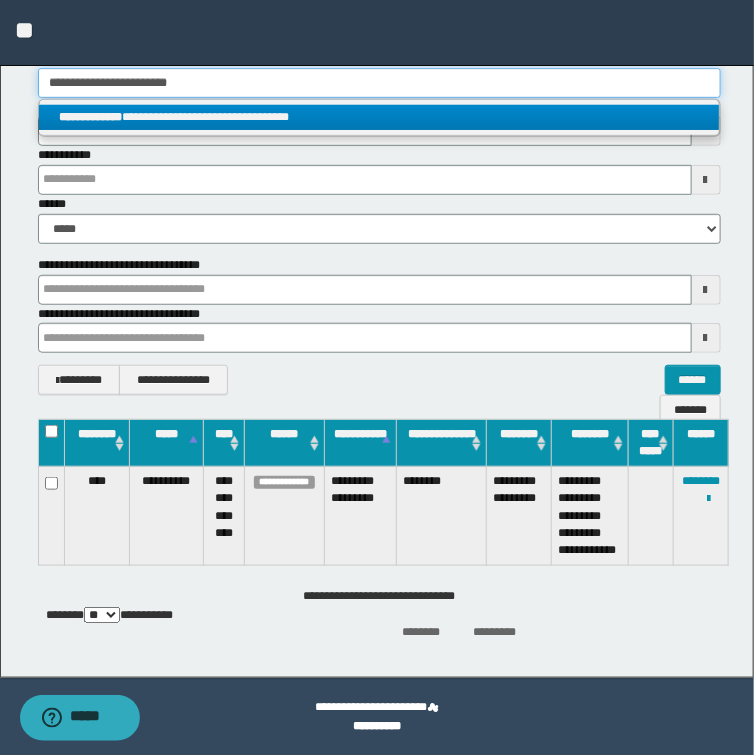 type on "**********" 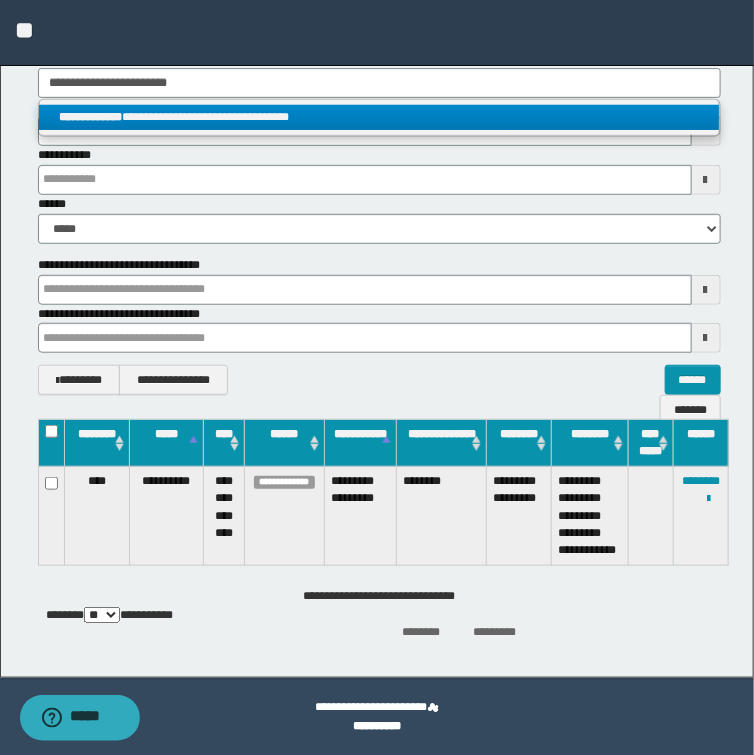 click on "**********" at bounding box center (379, 117) 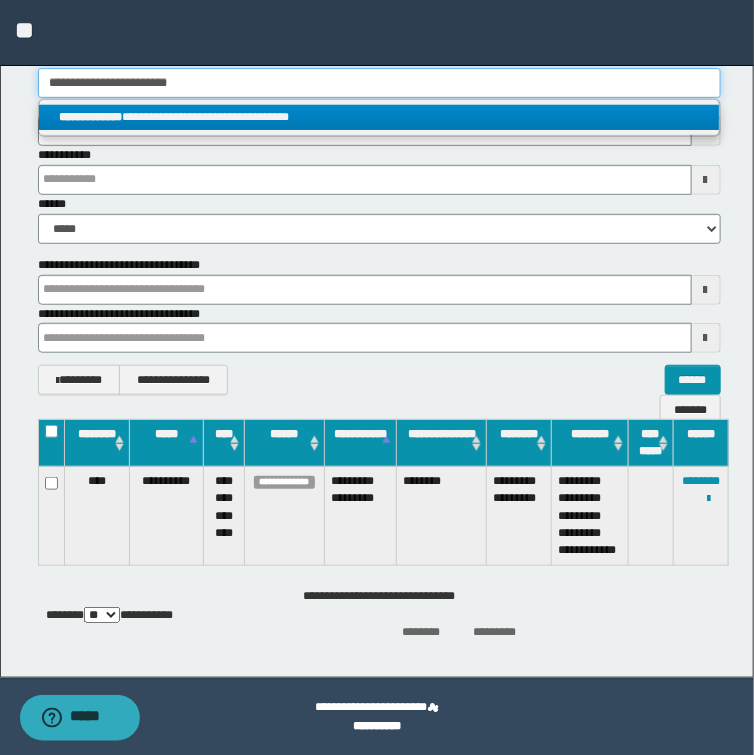 type 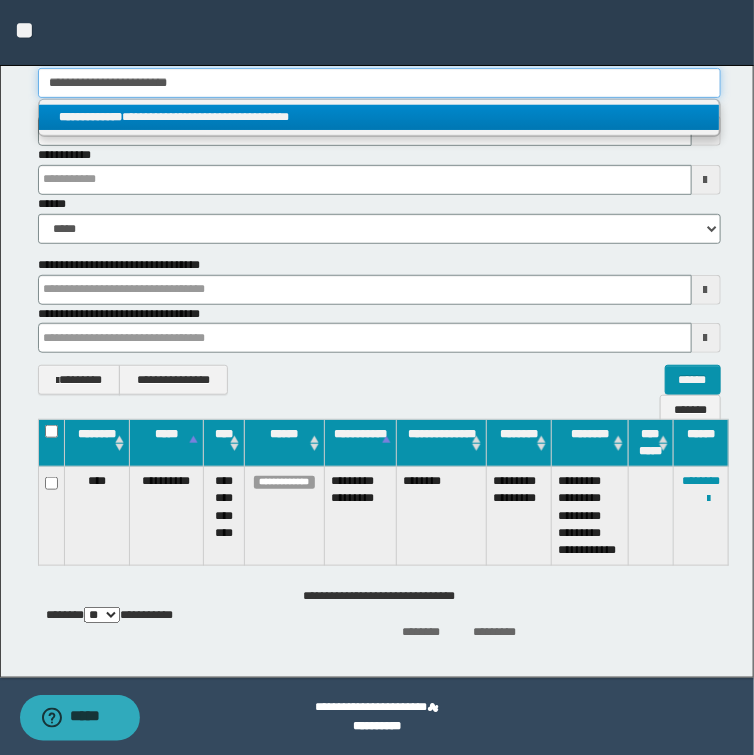 type on "**********" 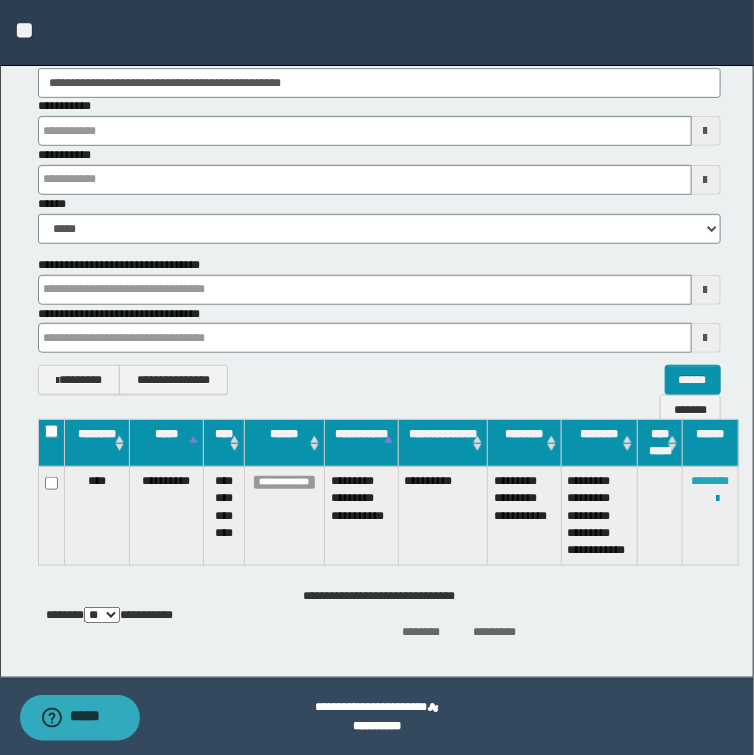 click on "********" at bounding box center [711, 481] 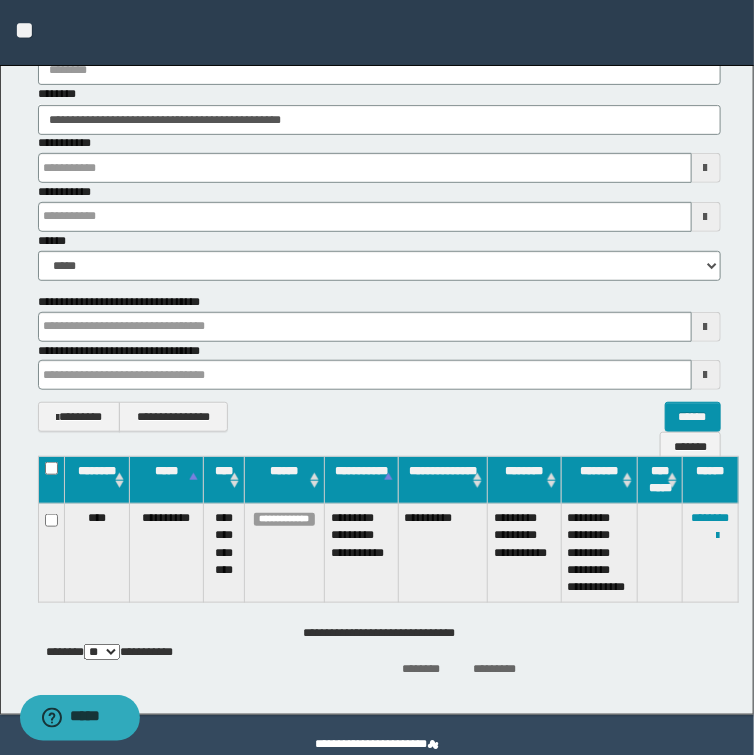 scroll, scrollTop: 181, scrollLeft: 0, axis: vertical 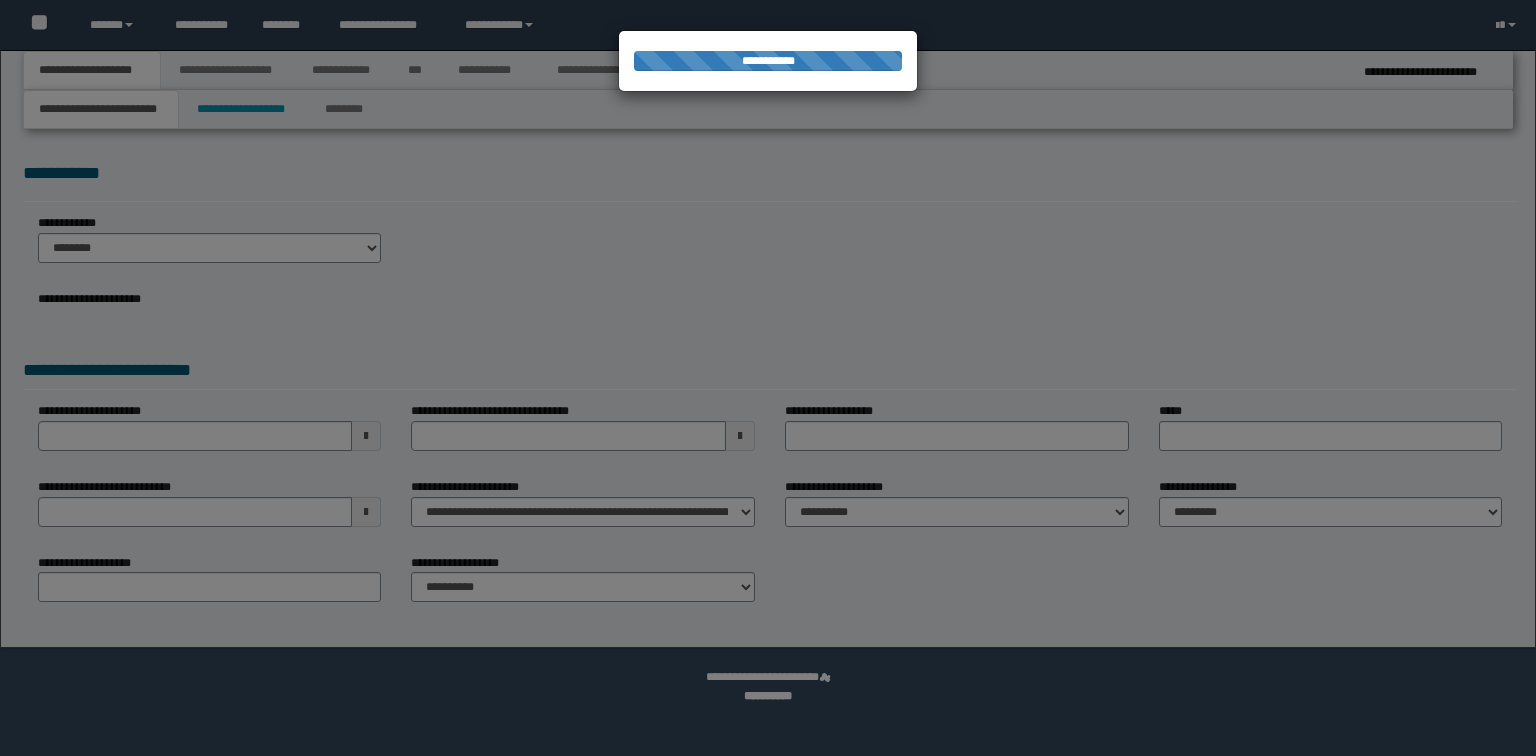select on "**" 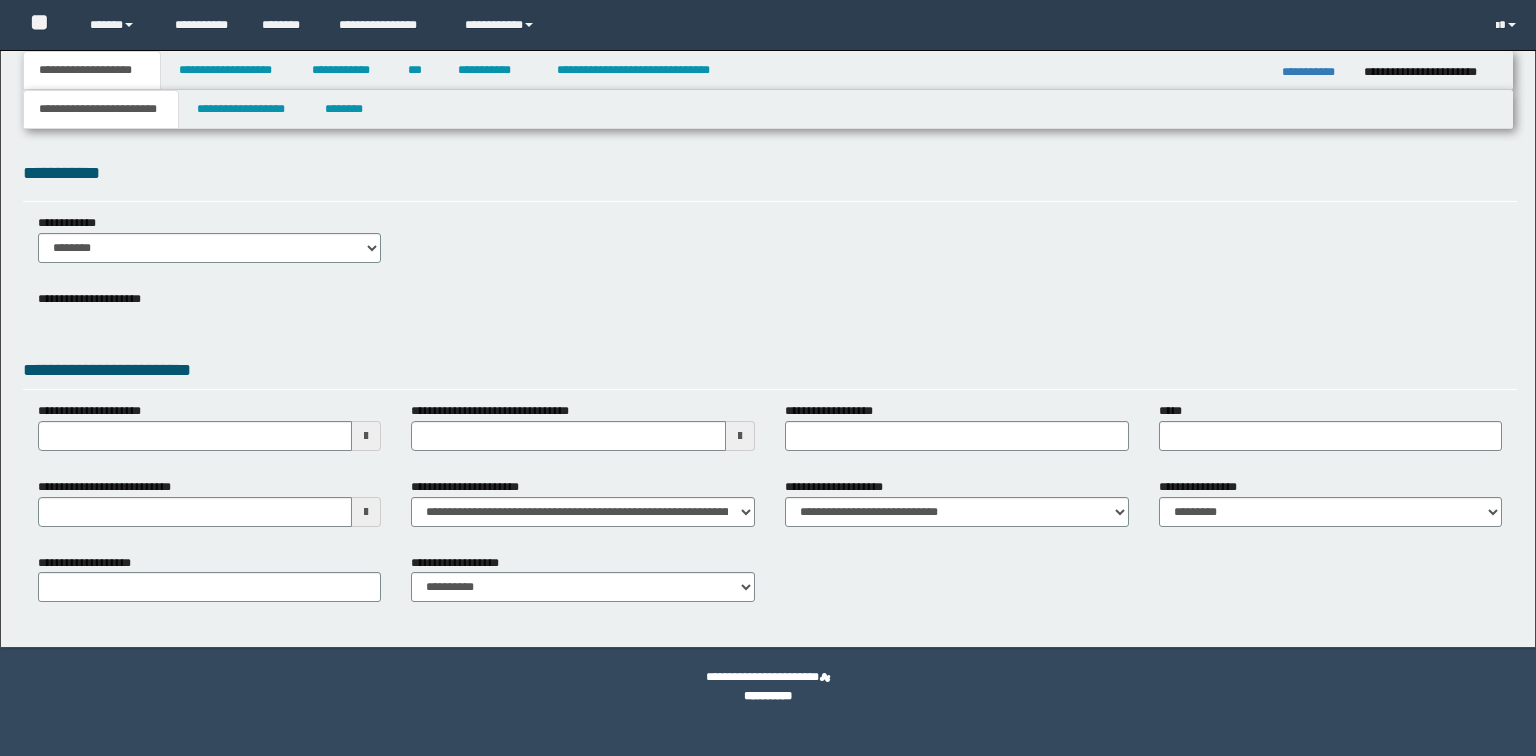scroll, scrollTop: 0, scrollLeft: 0, axis: both 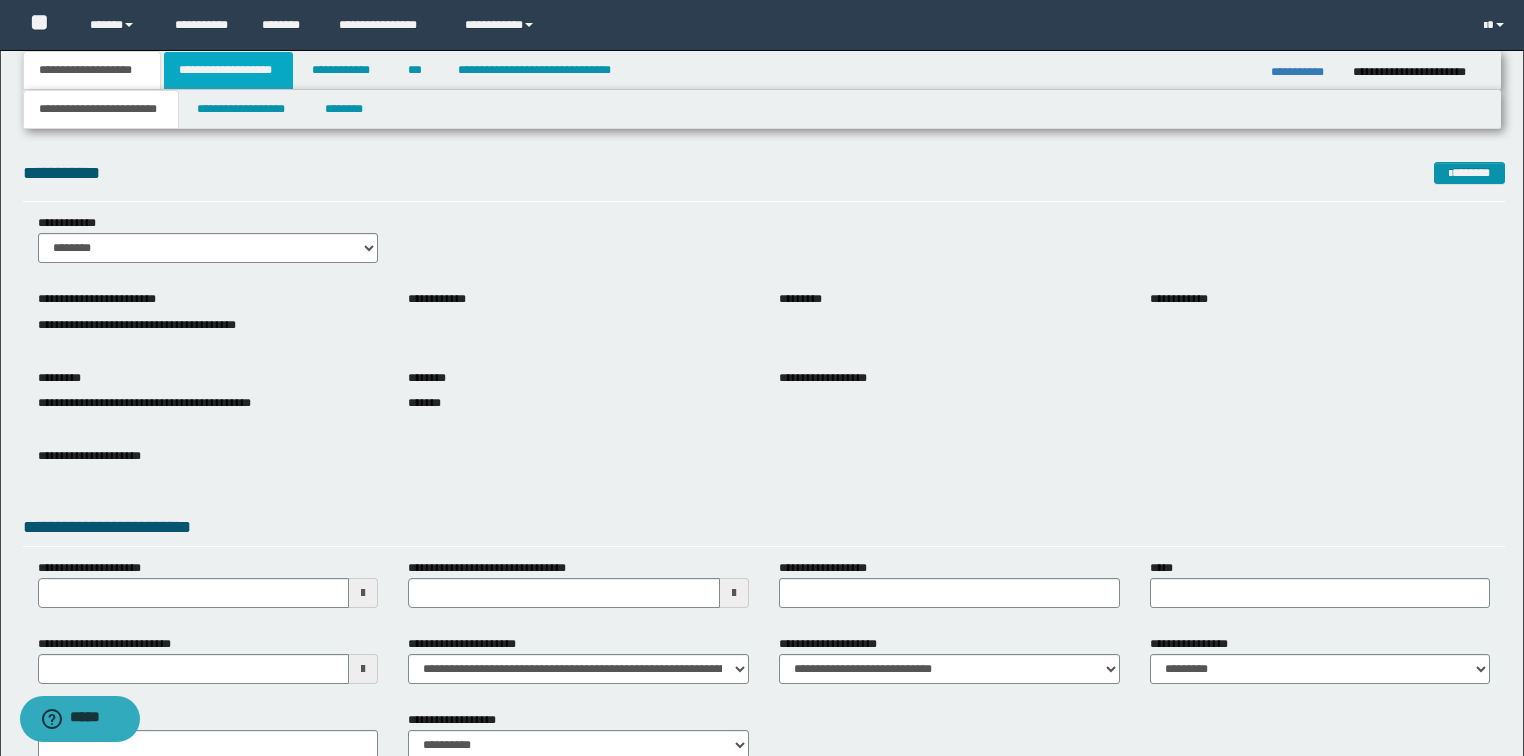 click on "**********" at bounding box center [228, 70] 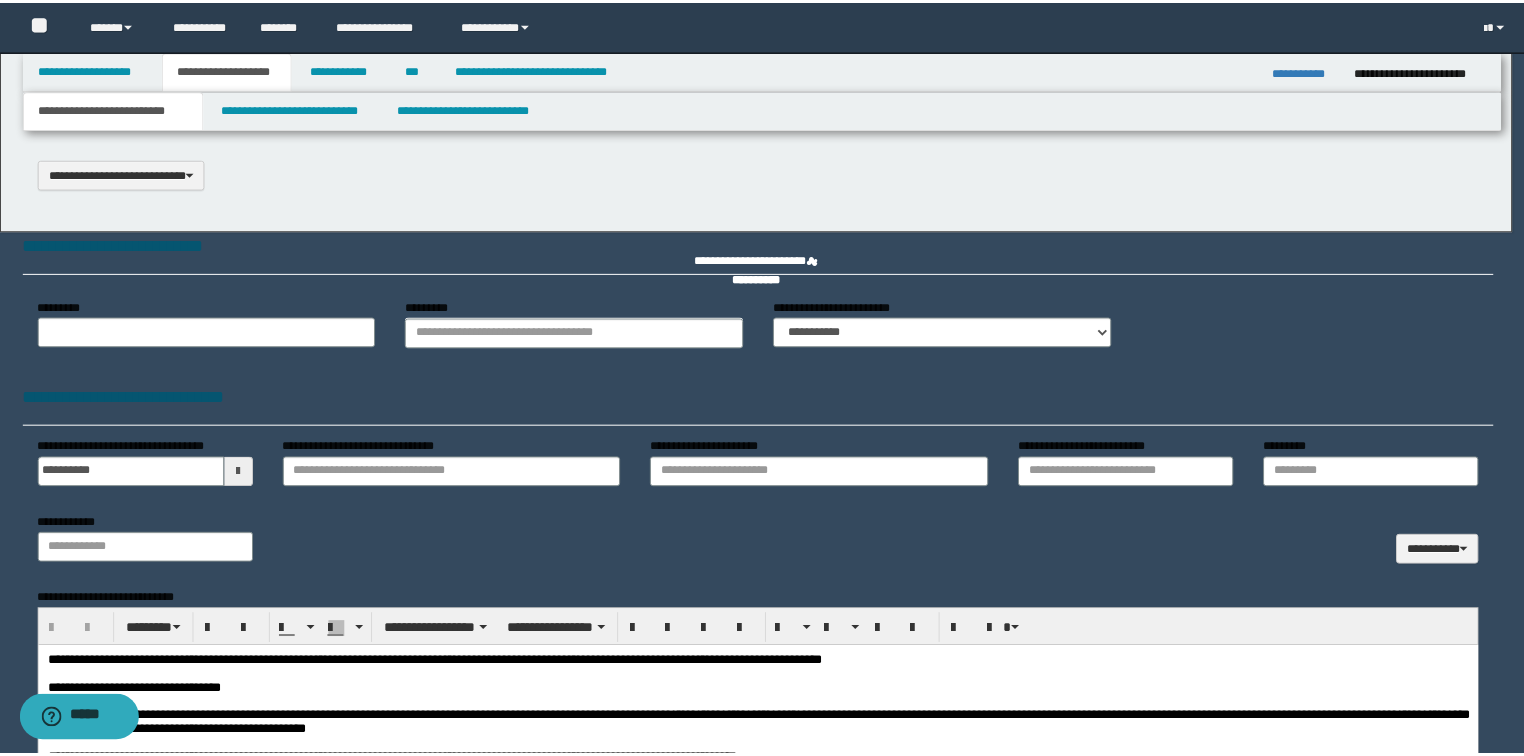scroll, scrollTop: 0, scrollLeft: 0, axis: both 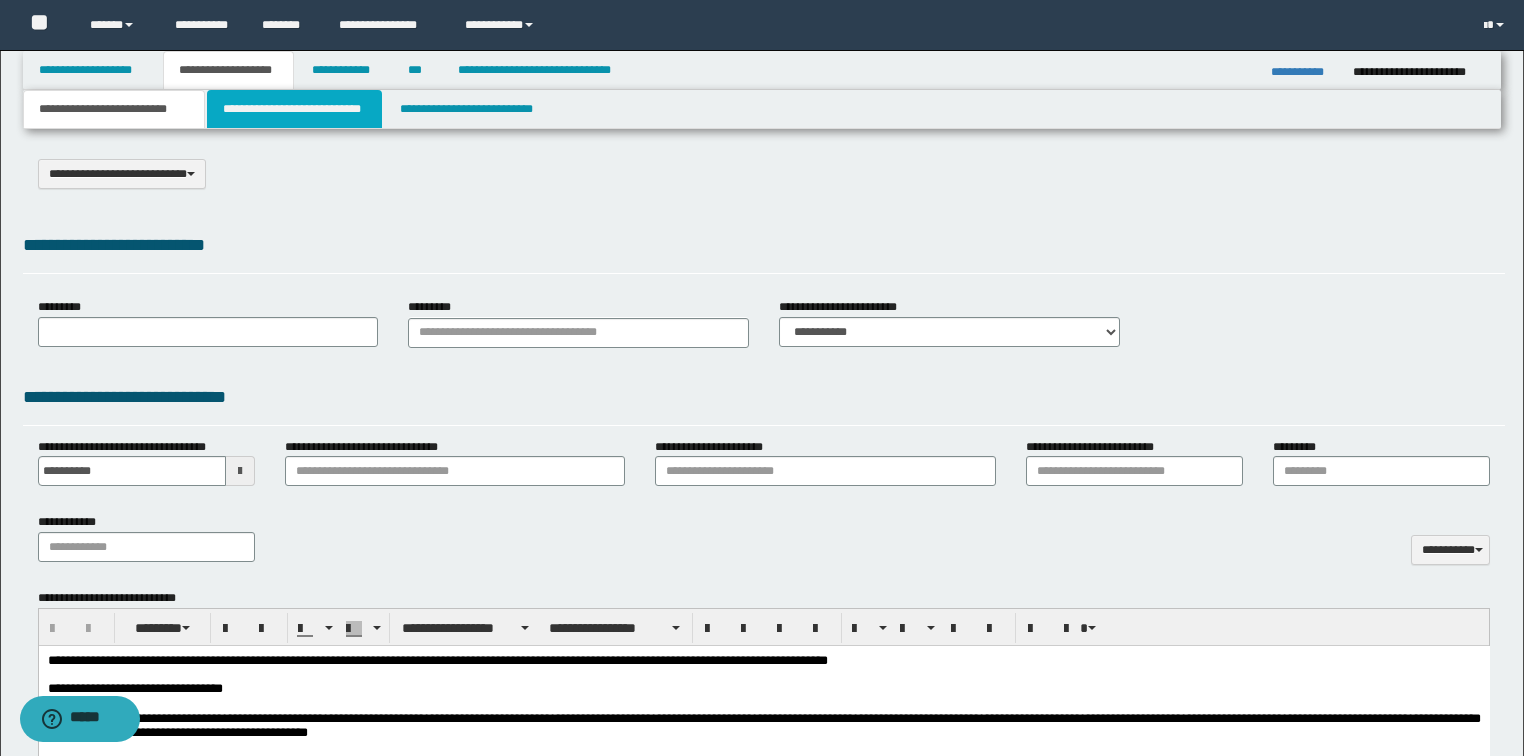 click on "**********" at bounding box center [294, 109] 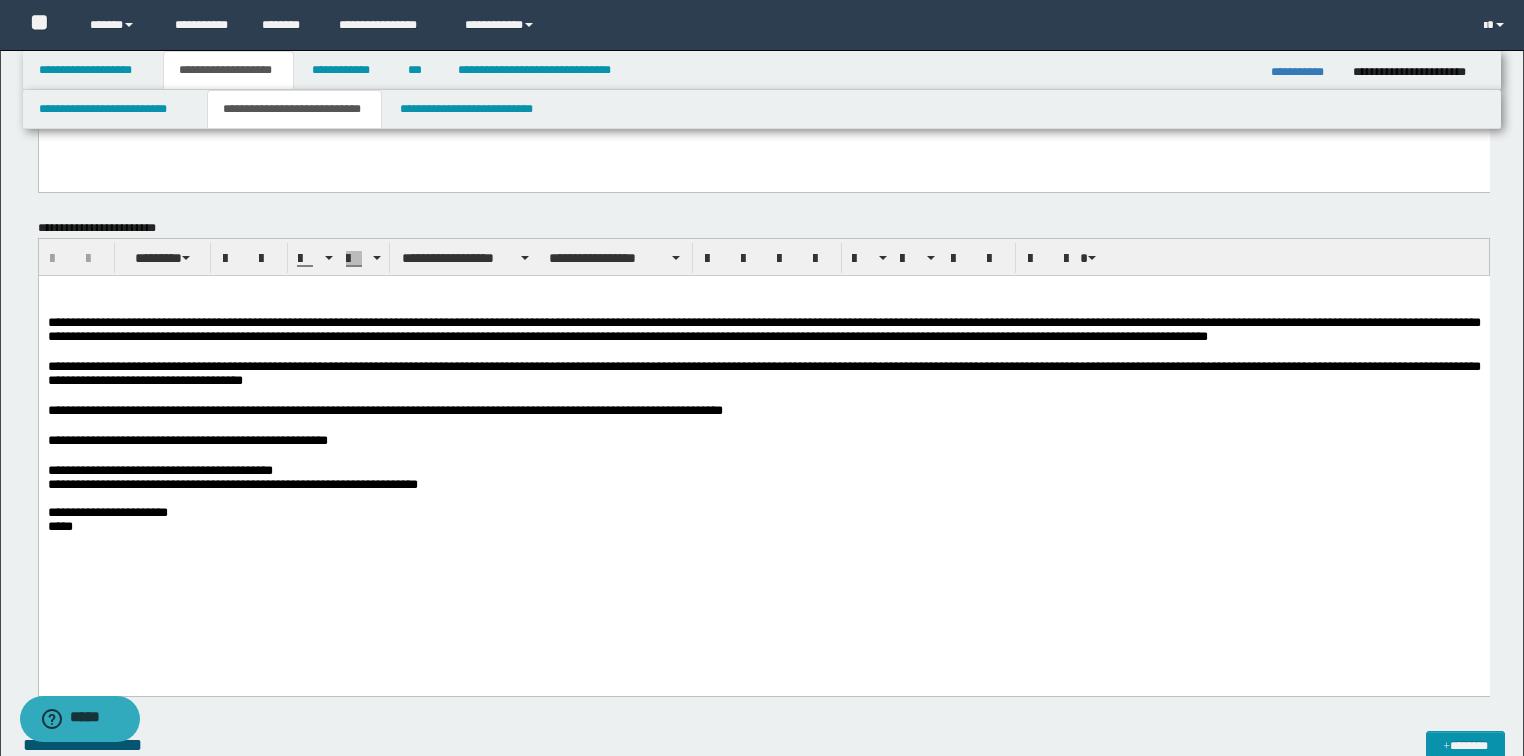 scroll, scrollTop: 400, scrollLeft: 0, axis: vertical 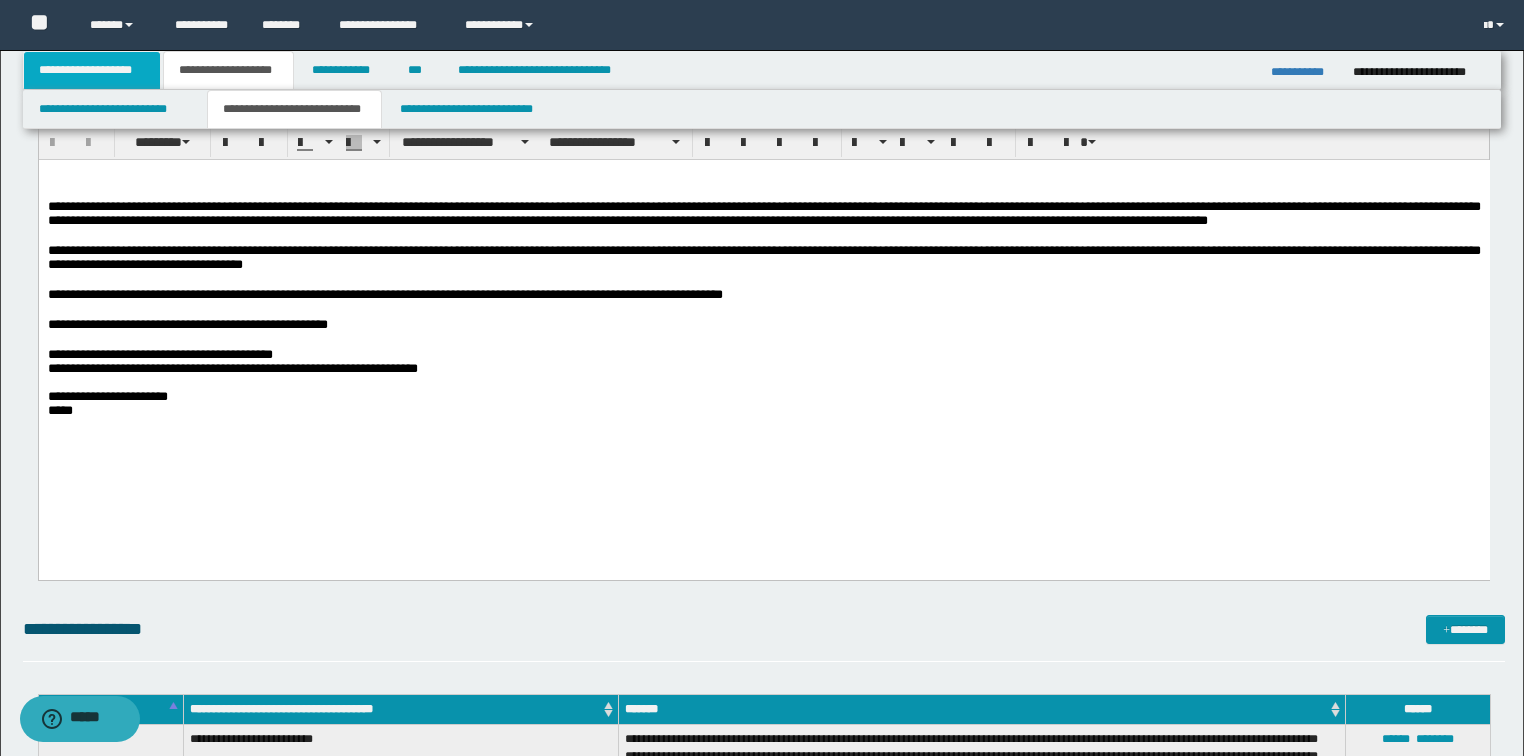 click on "**********" at bounding box center (92, 70) 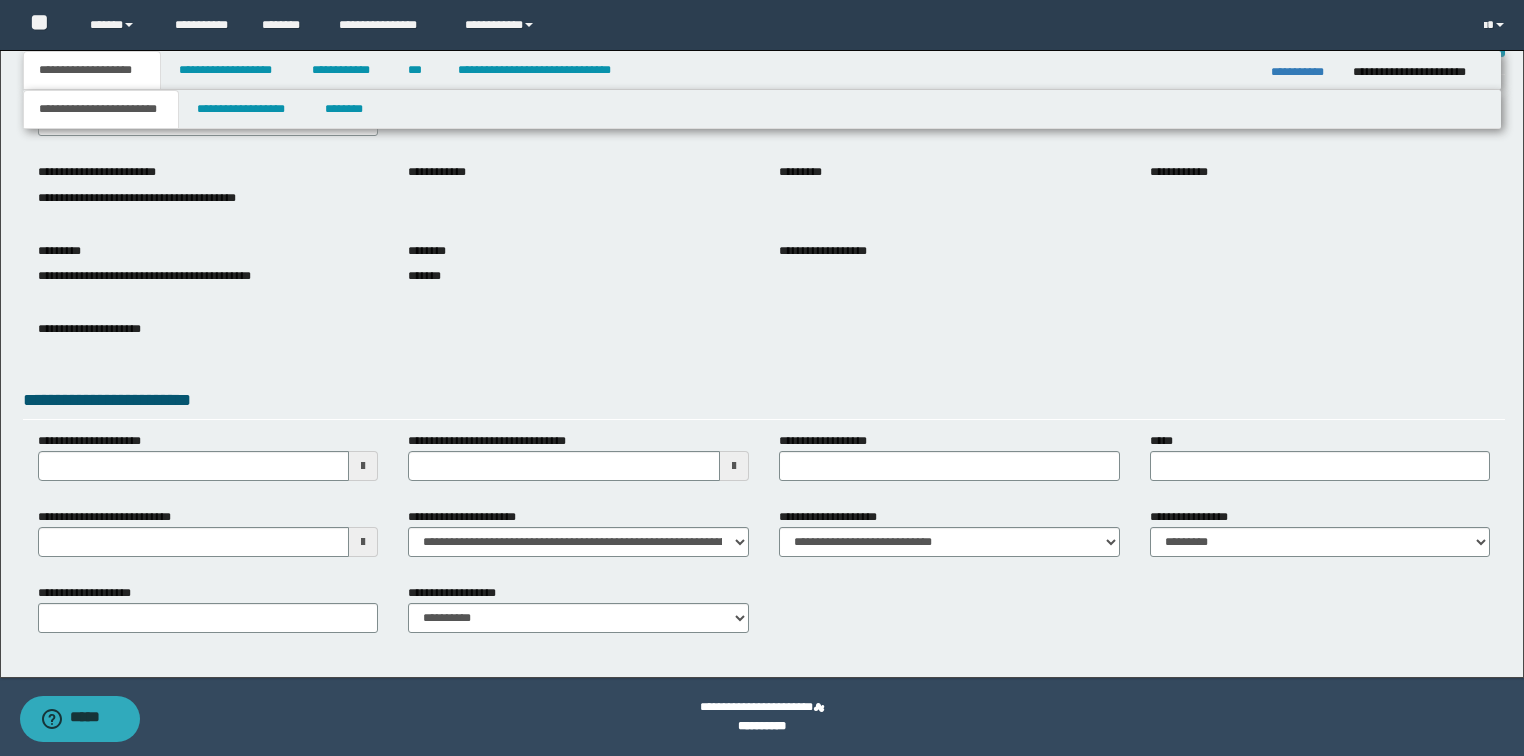 scroll, scrollTop: 127, scrollLeft: 0, axis: vertical 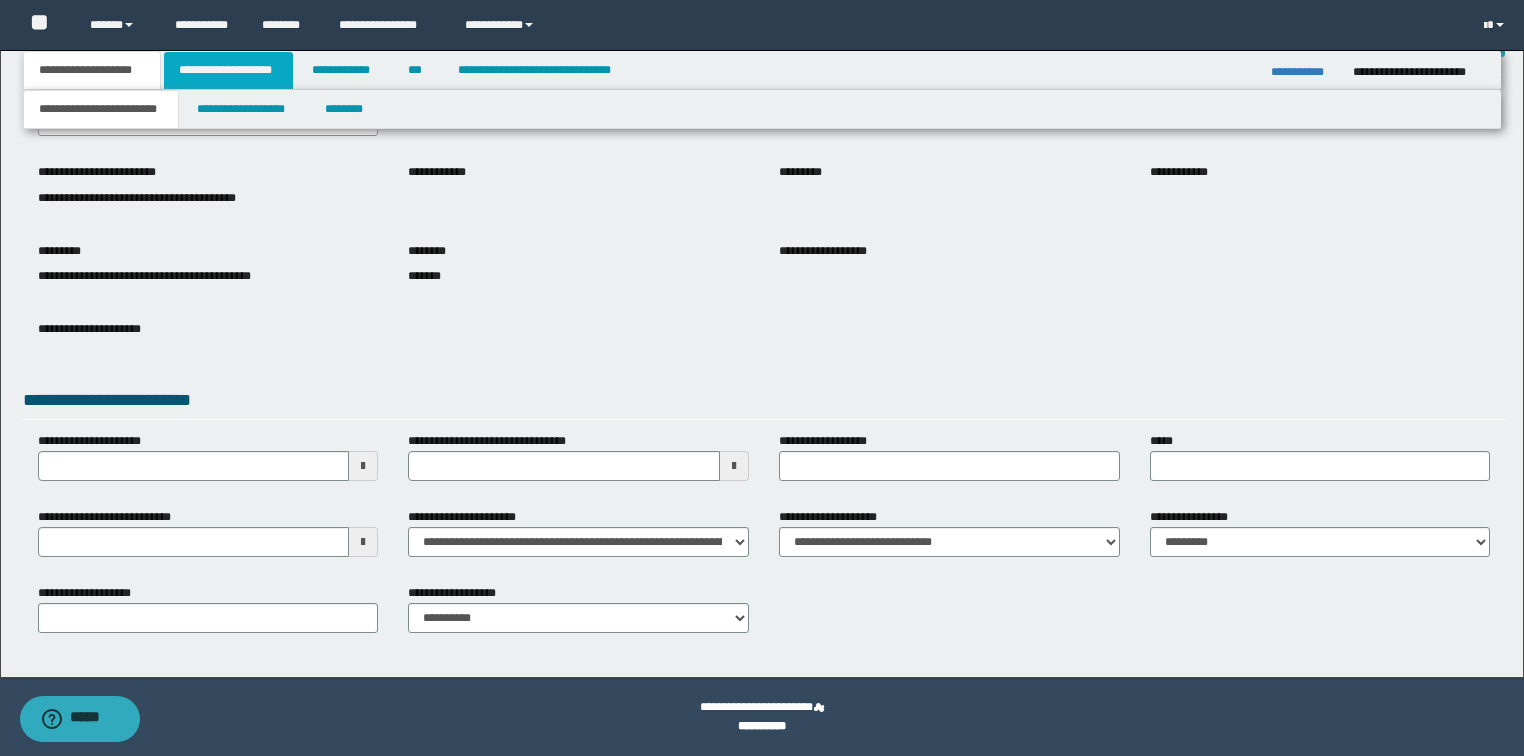click on "**********" at bounding box center (228, 70) 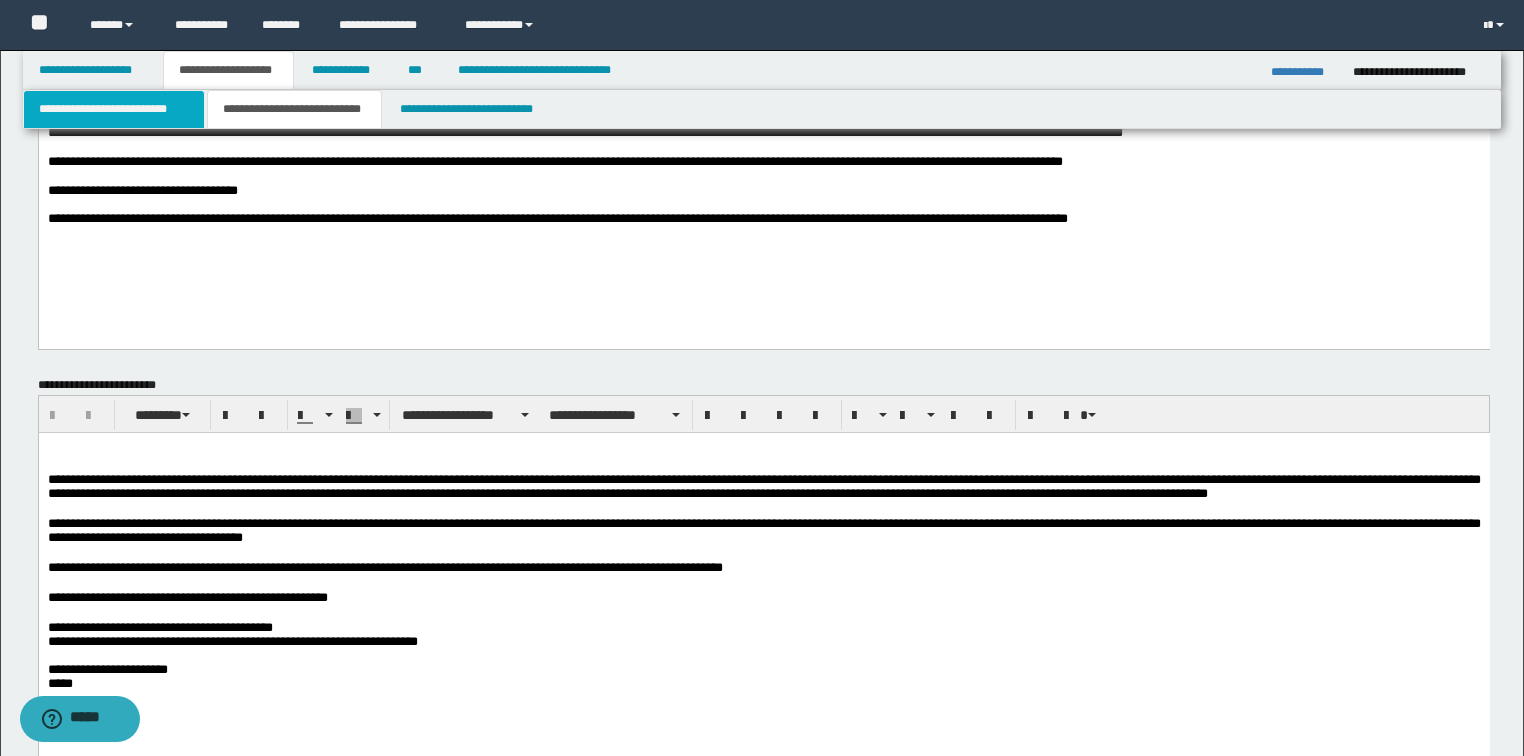 click on "**********" at bounding box center (114, 109) 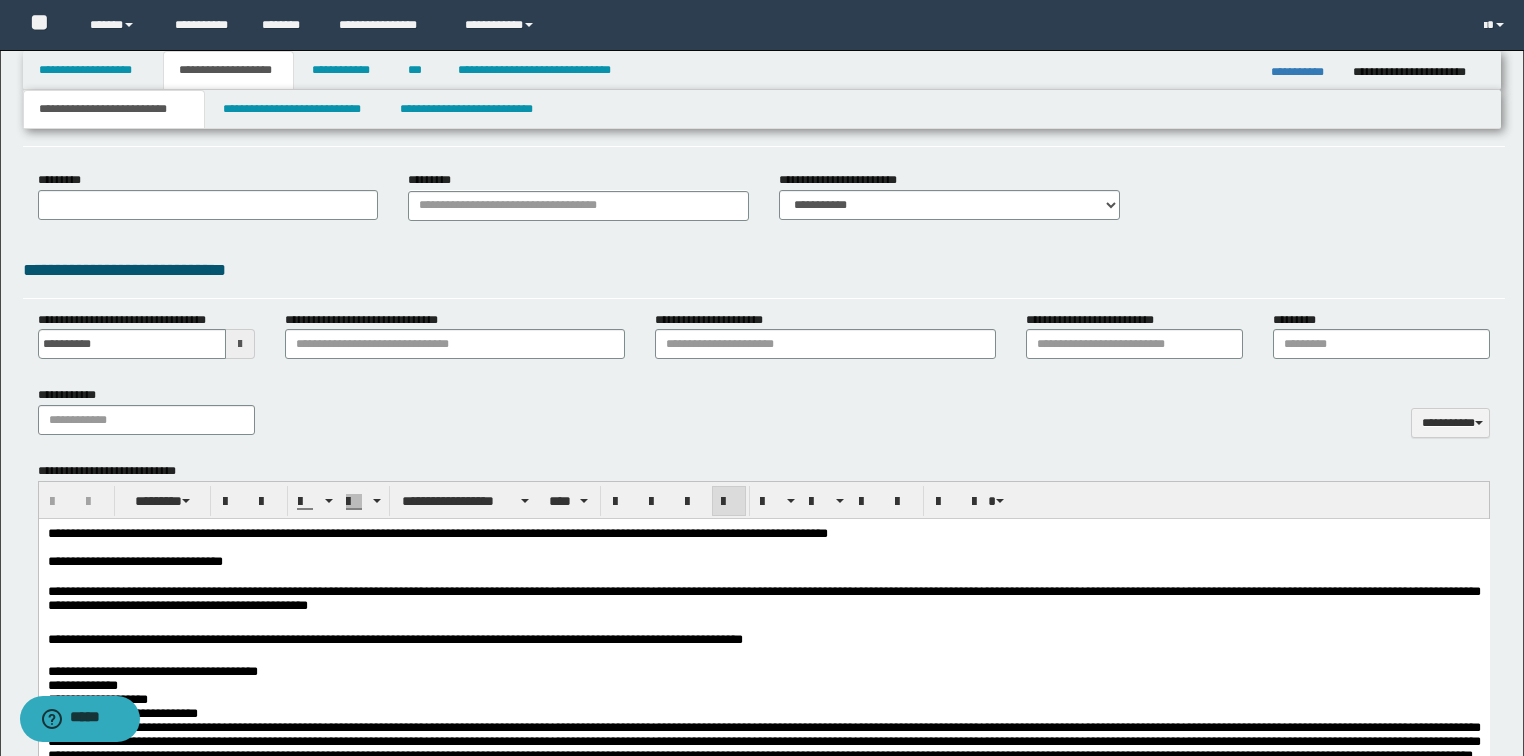 click at bounding box center [763, 548] 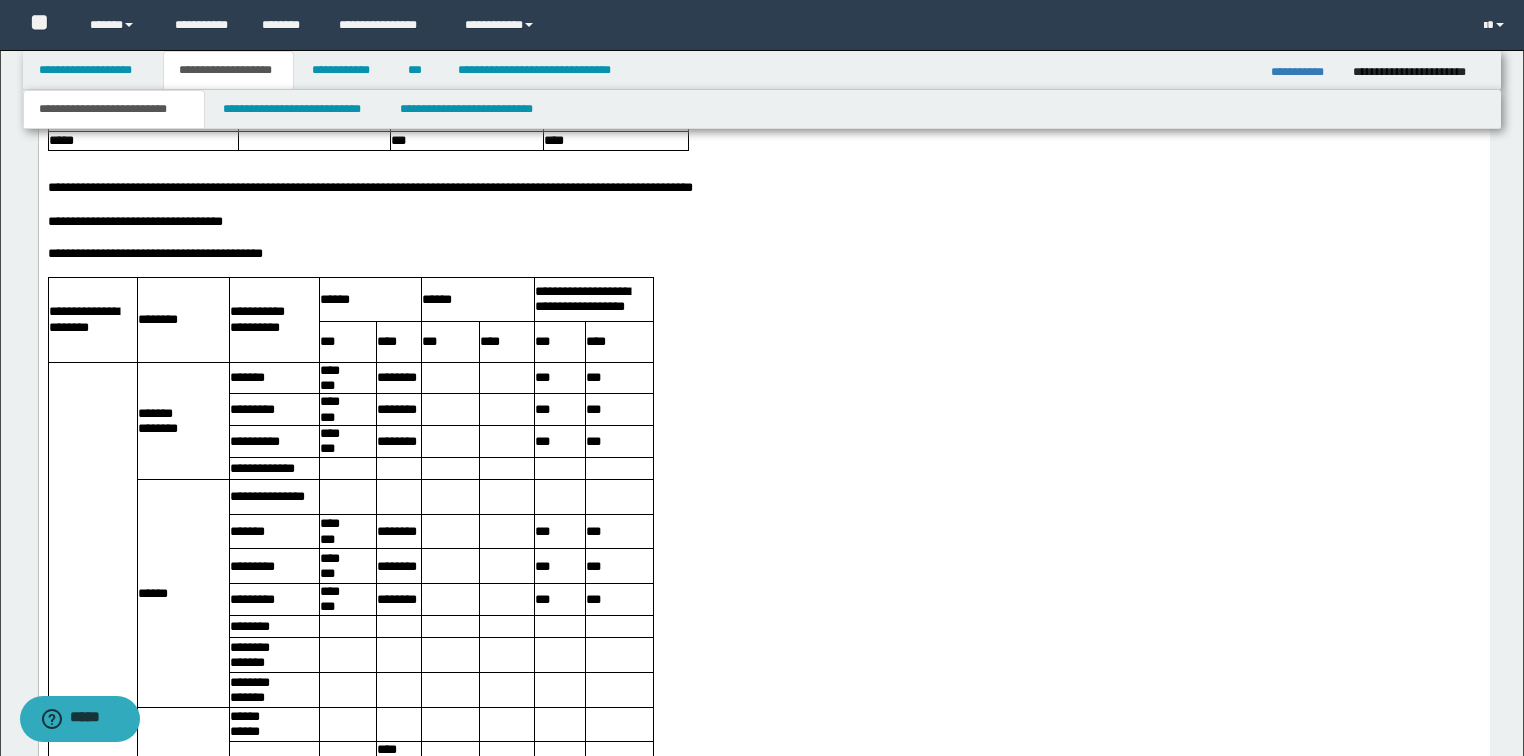 scroll, scrollTop: 2927, scrollLeft: 0, axis: vertical 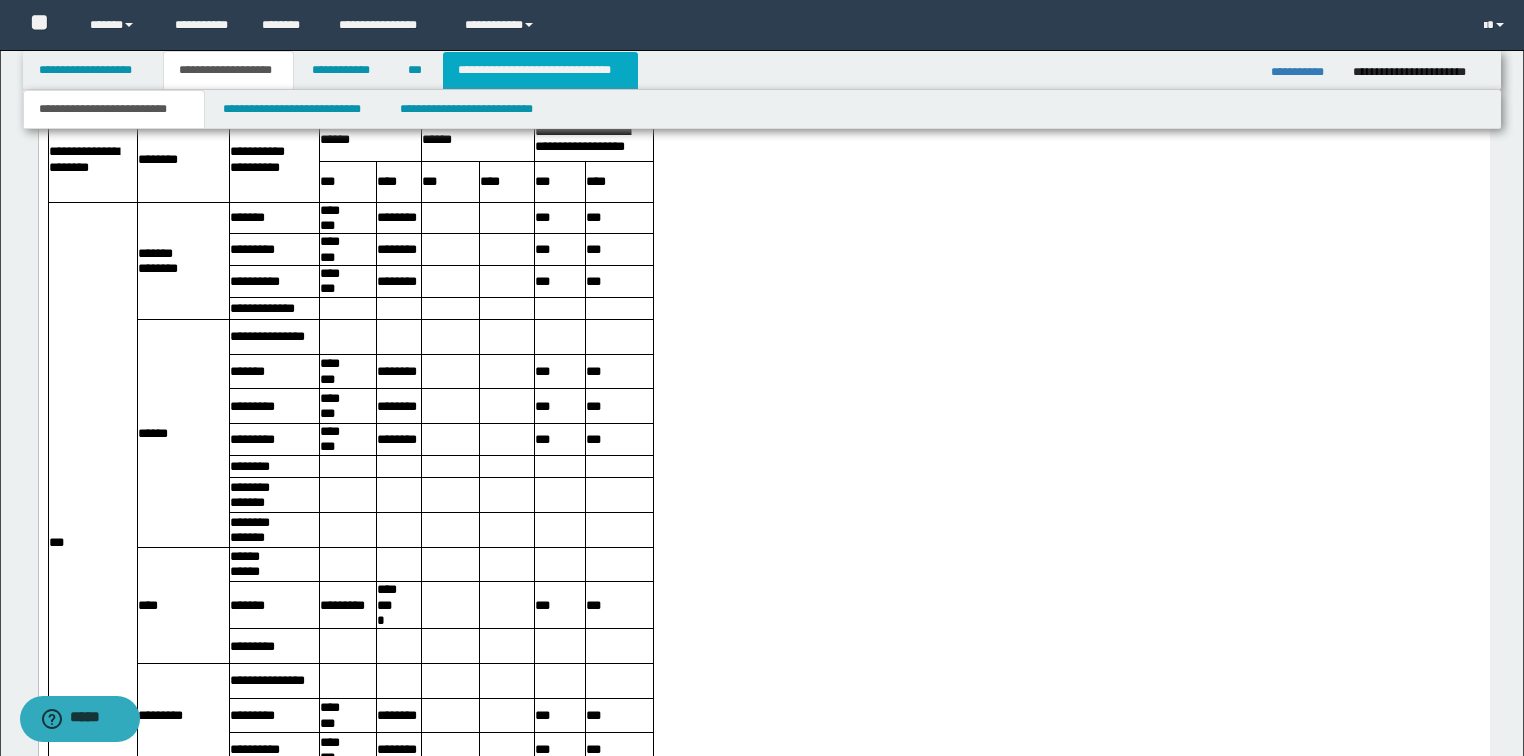 click on "**********" at bounding box center (540, 70) 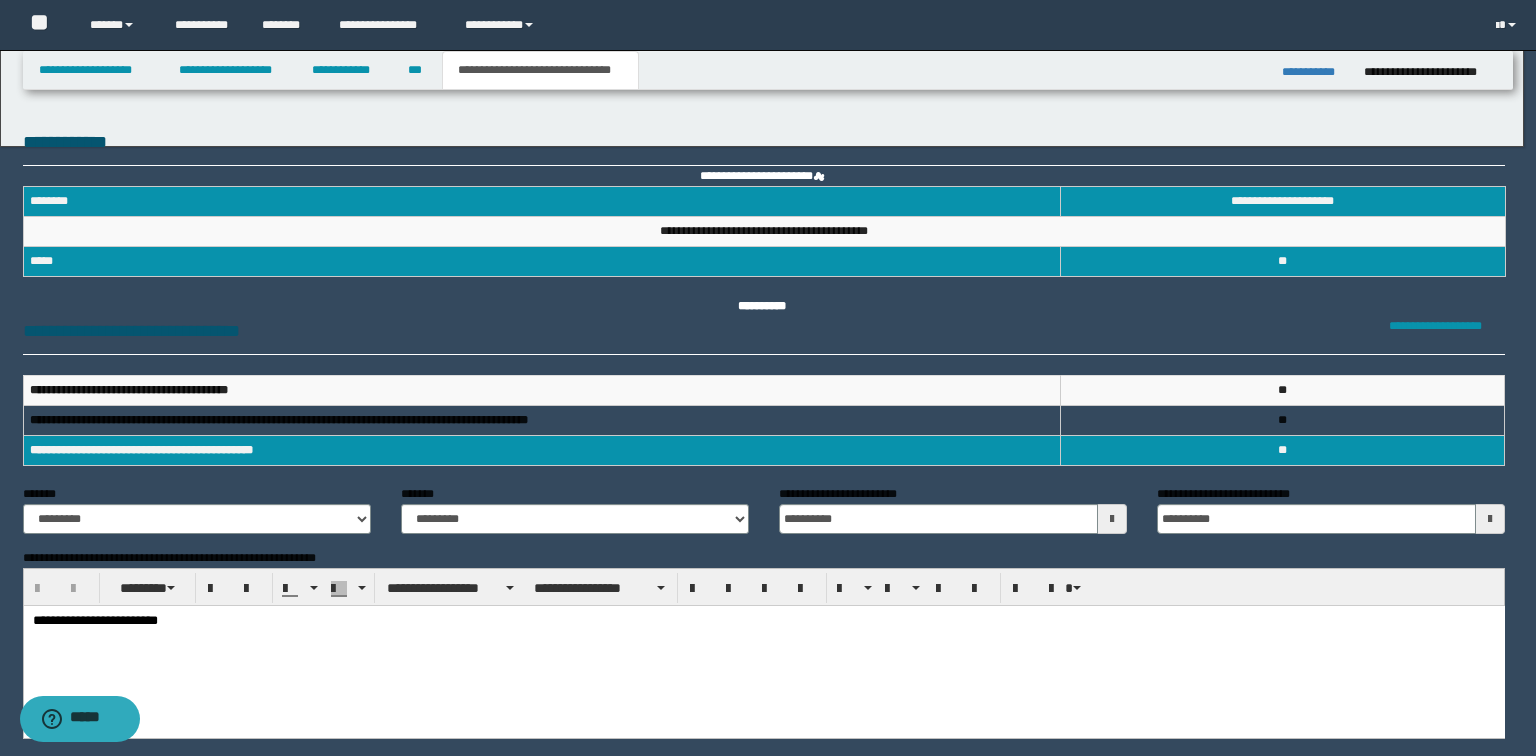 scroll, scrollTop: 0, scrollLeft: 0, axis: both 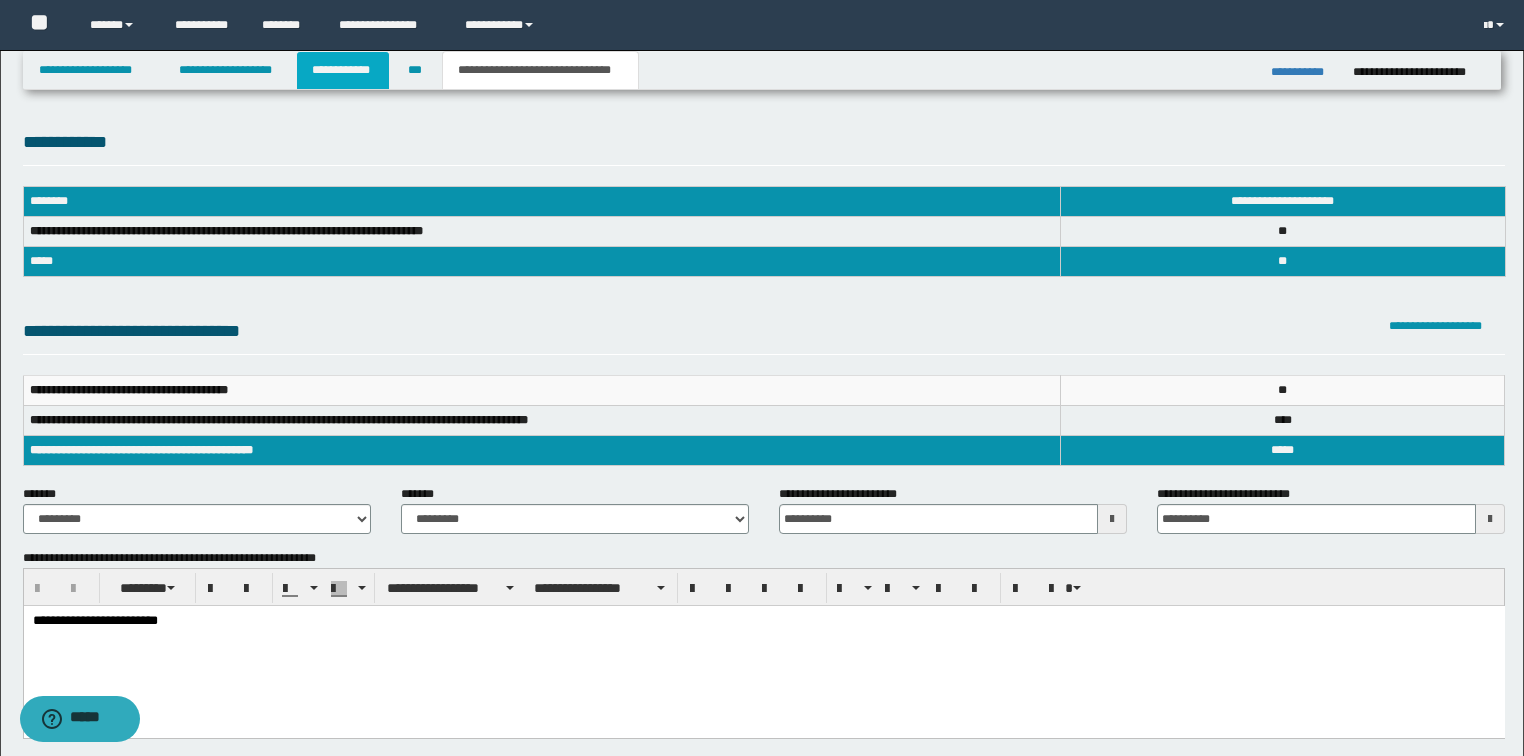 click on "**********" at bounding box center [343, 70] 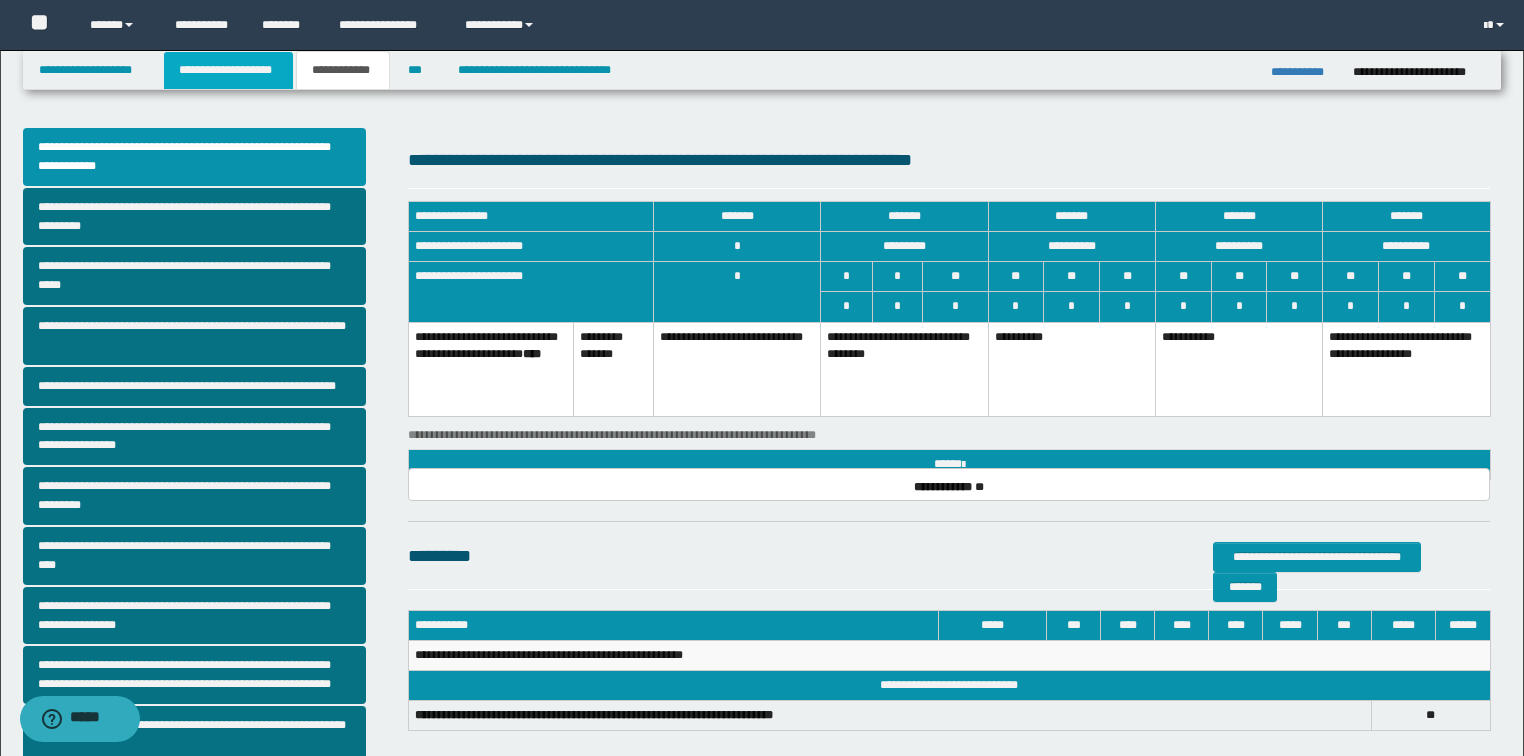 click on "**********" at bounding box center [228, 70] 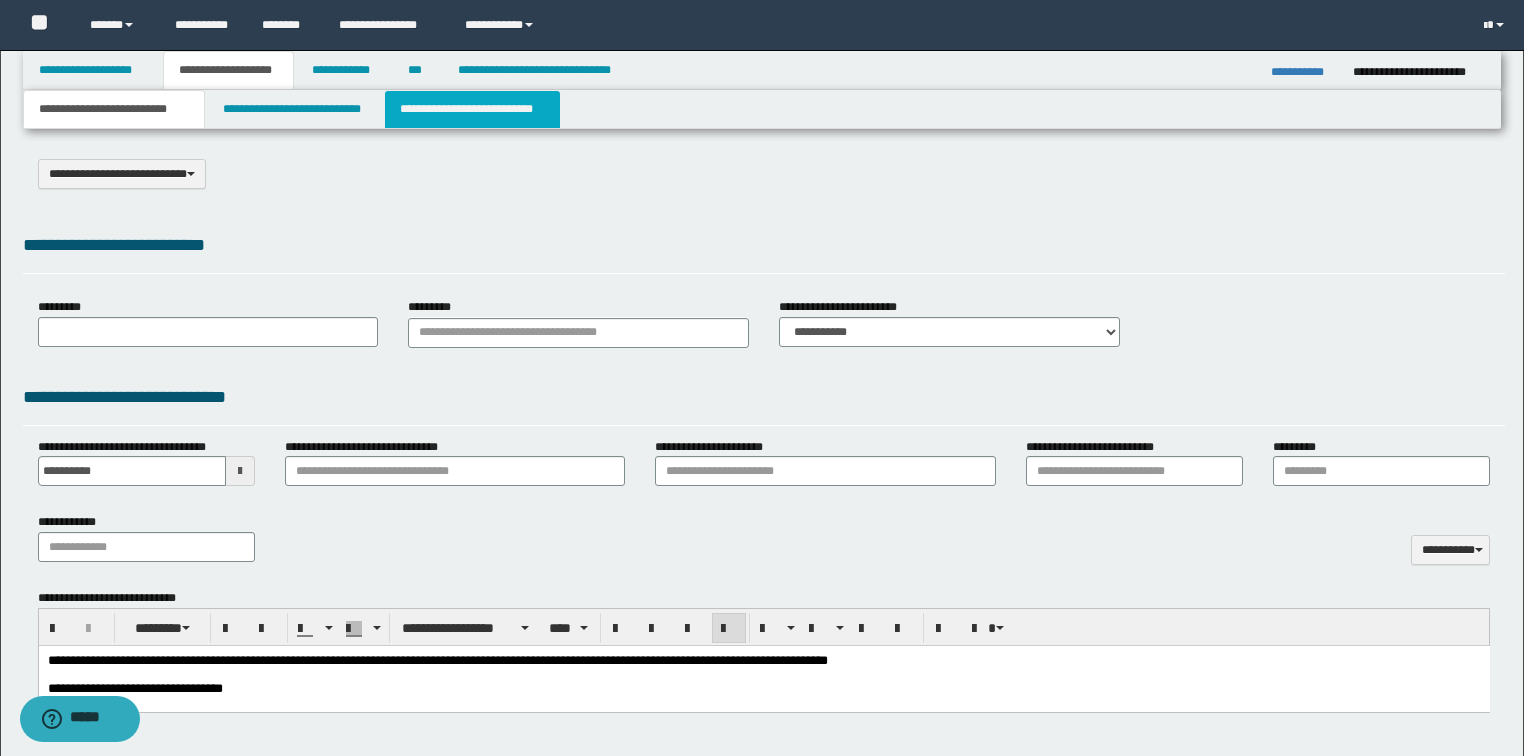 click on "**********" at bounding box center (472, 109) 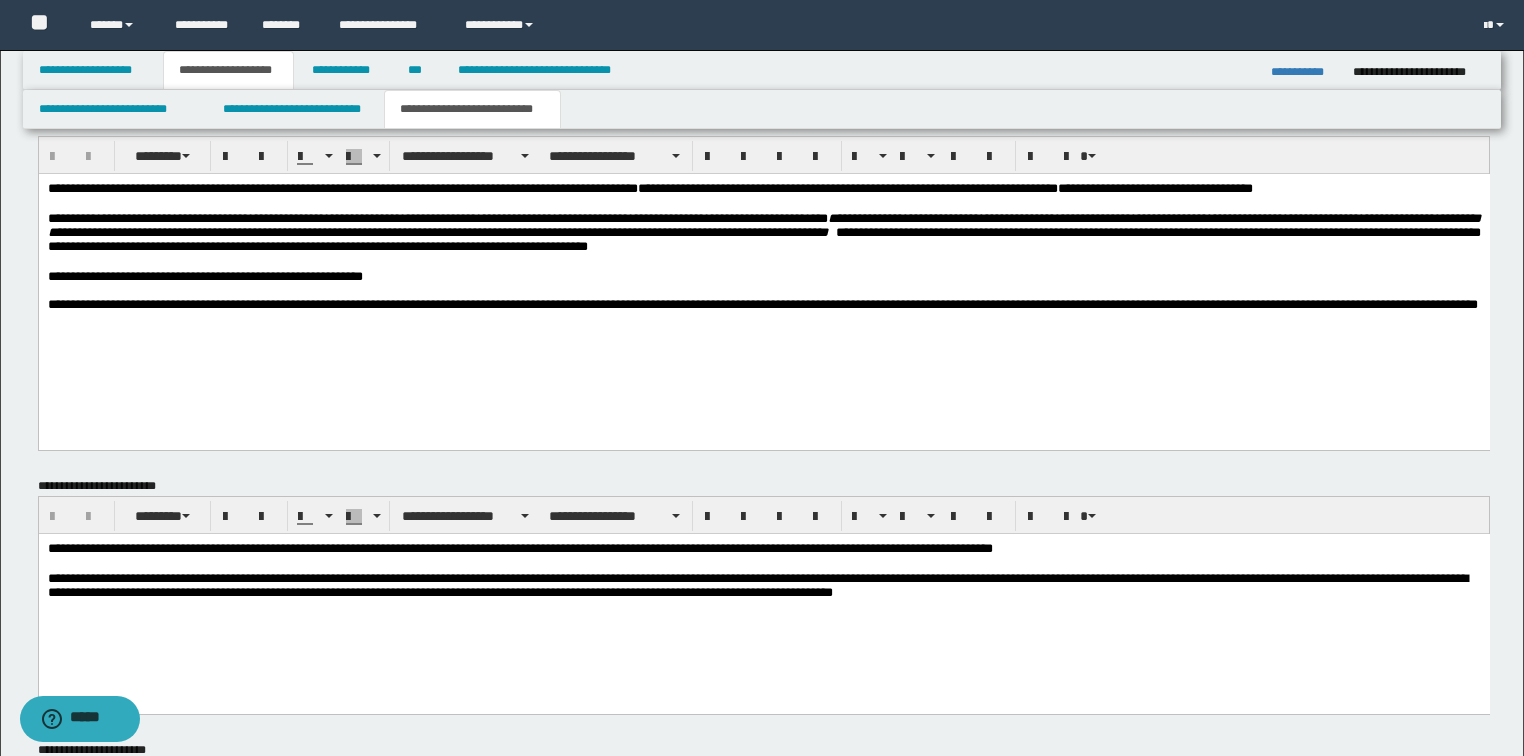 scroll, scrollTop: 1120, scrollLeft: 0, axis: vertical 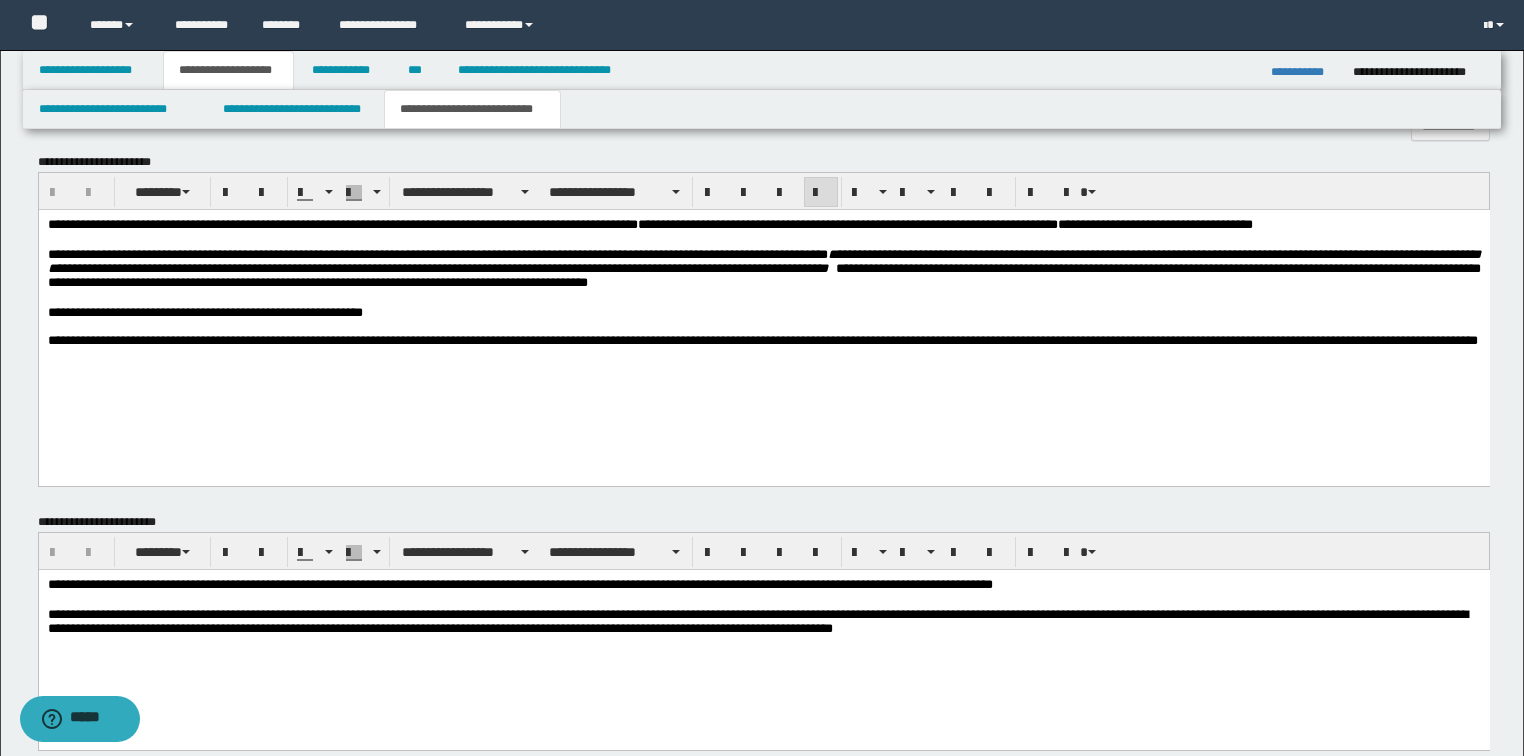 click on "**********" at bounding box center [763, 308] 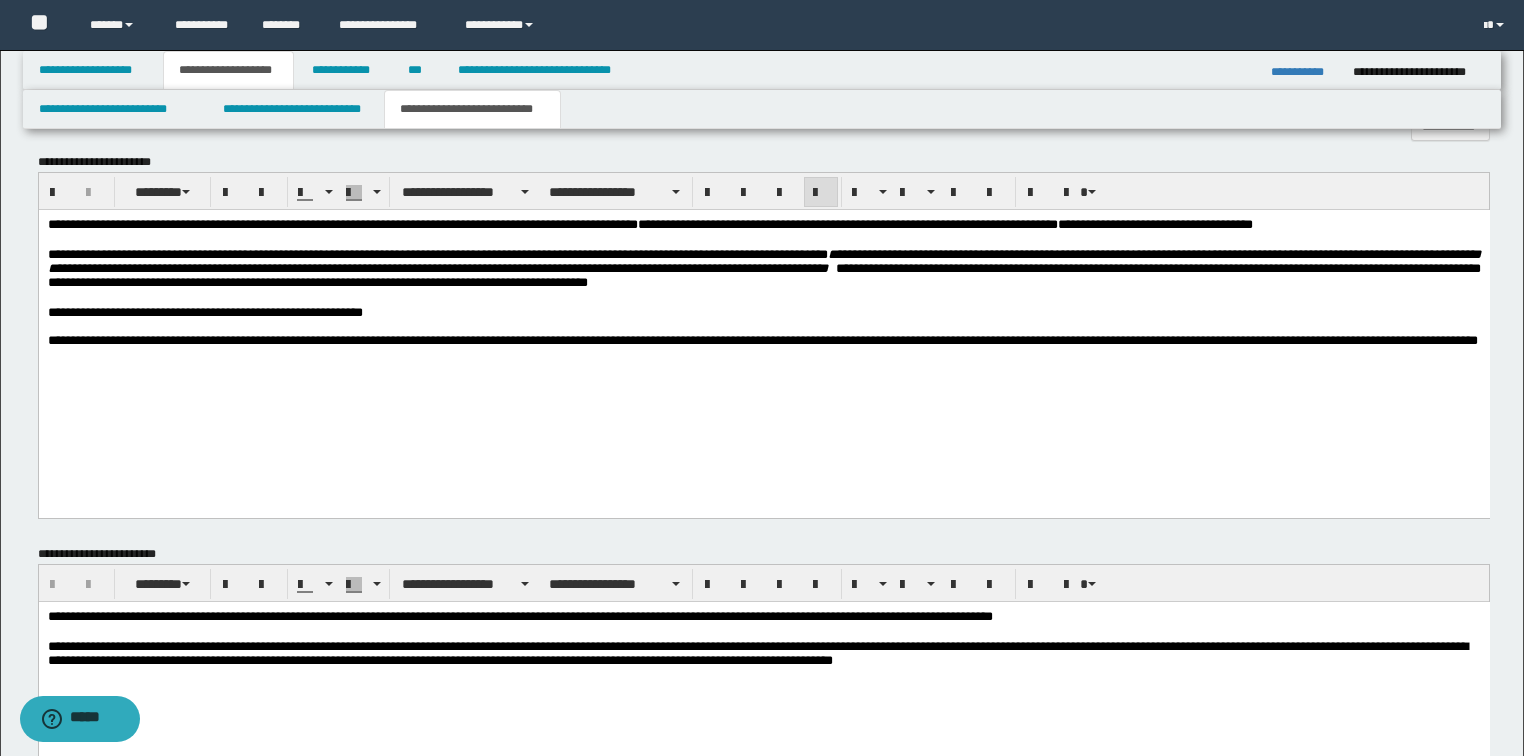 type 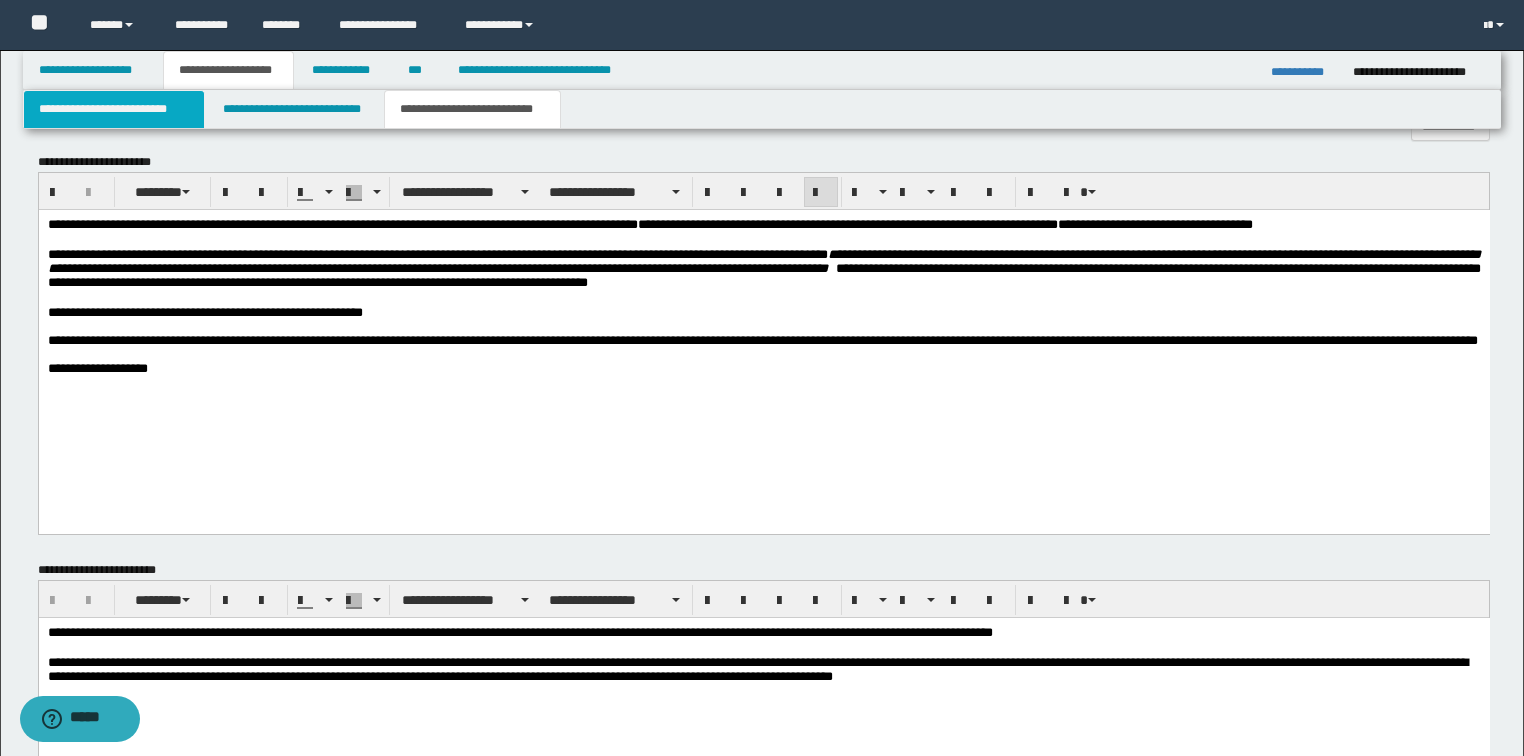click on "**********" at bounding box center (114, 109) 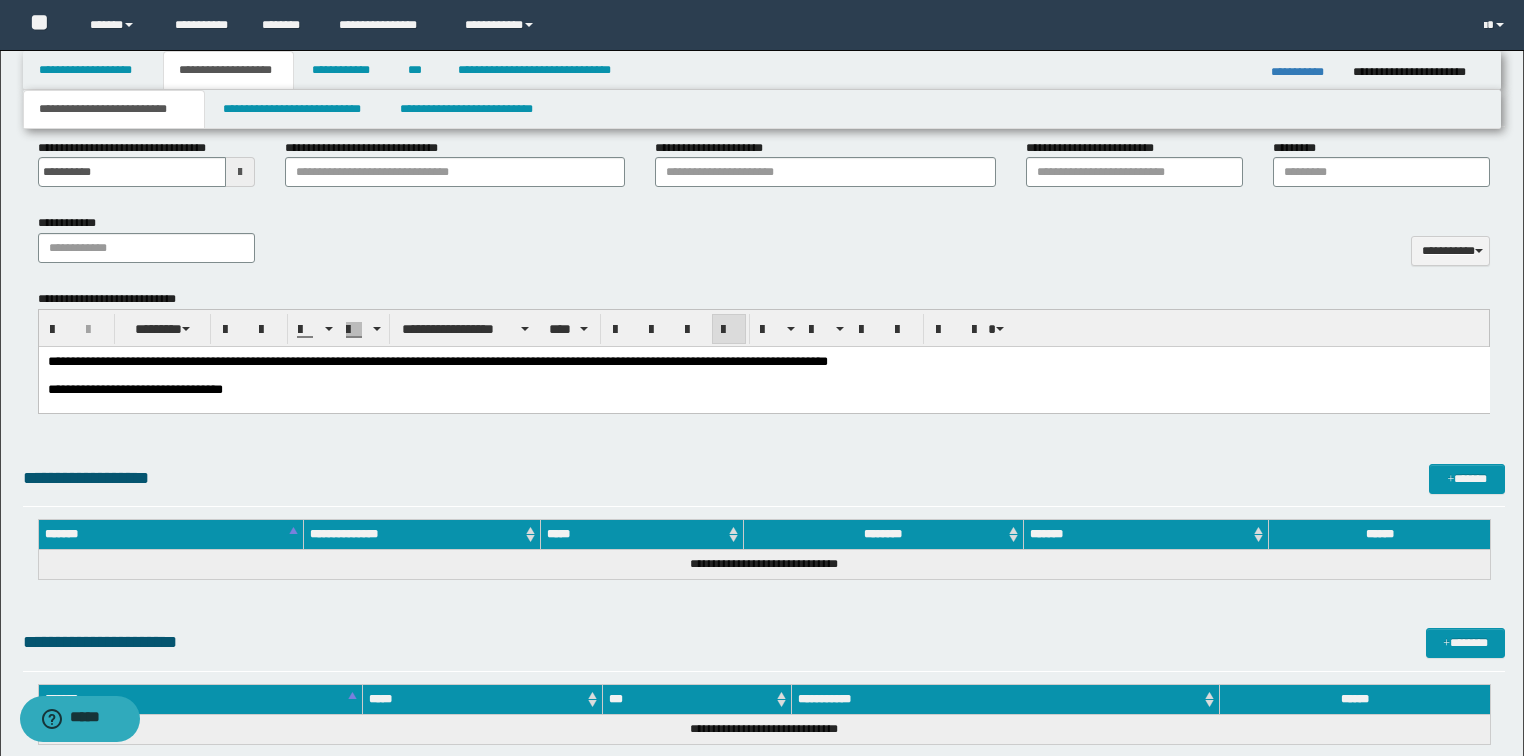 scroll, scrollTop: 238, scrollLeft: 0, axis: vertical 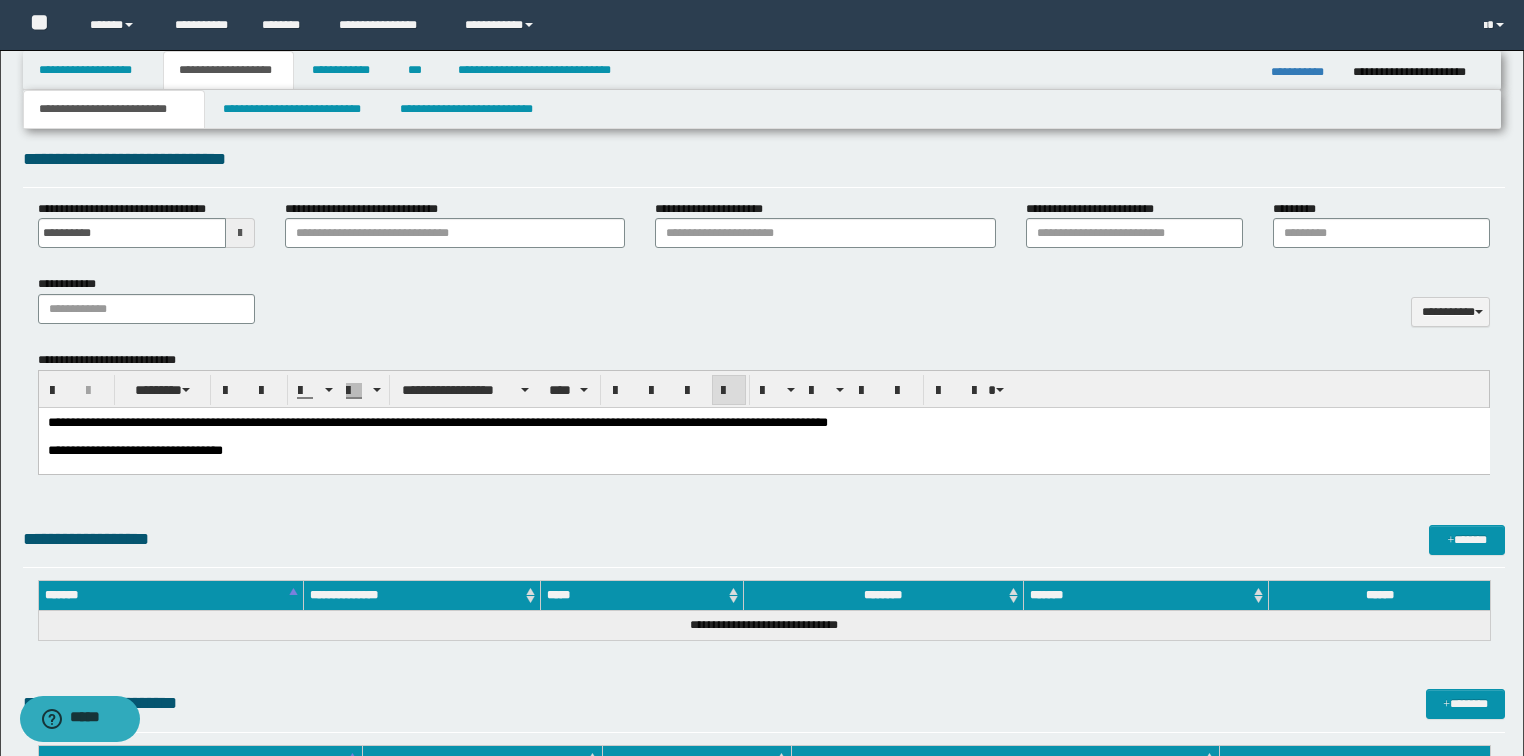 click at bounding box center [763, 437] 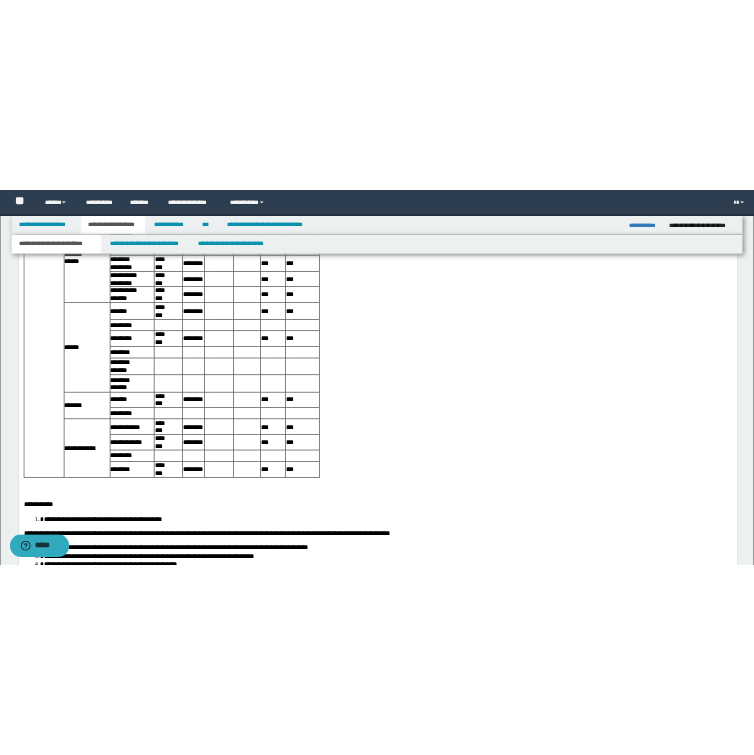 scroll, scrollTop: 3998, scrollLeft: 0, axis: vertical 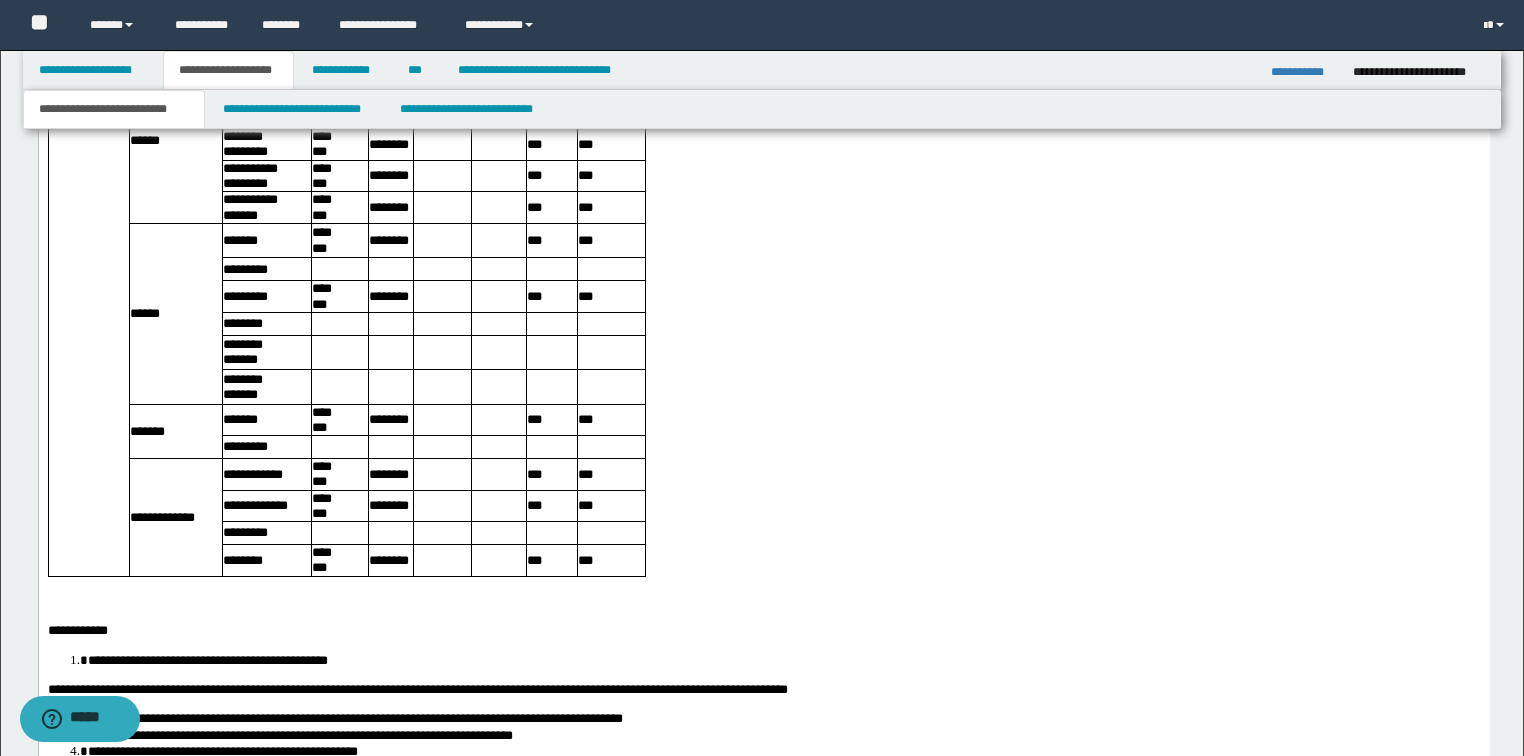 click on "**********" at bounding box center [763, -1207] 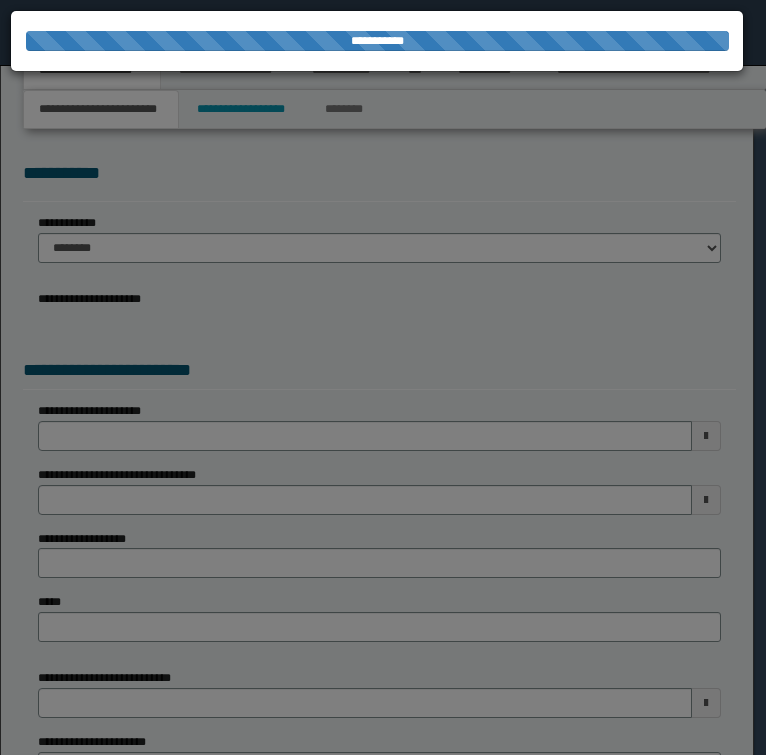 scroll, scrollTop: 0, scrollLeft: 0, axis: both 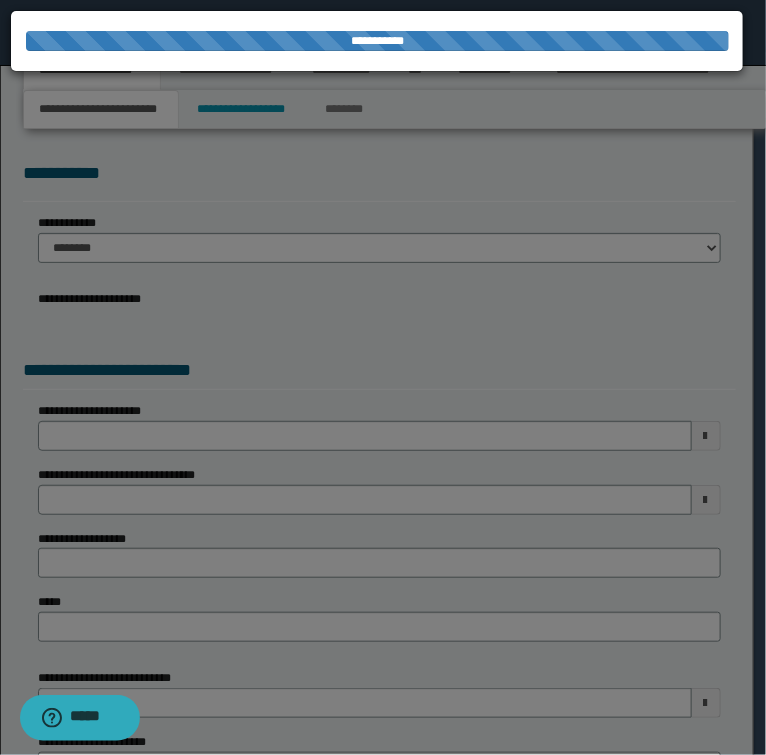 select on "*" 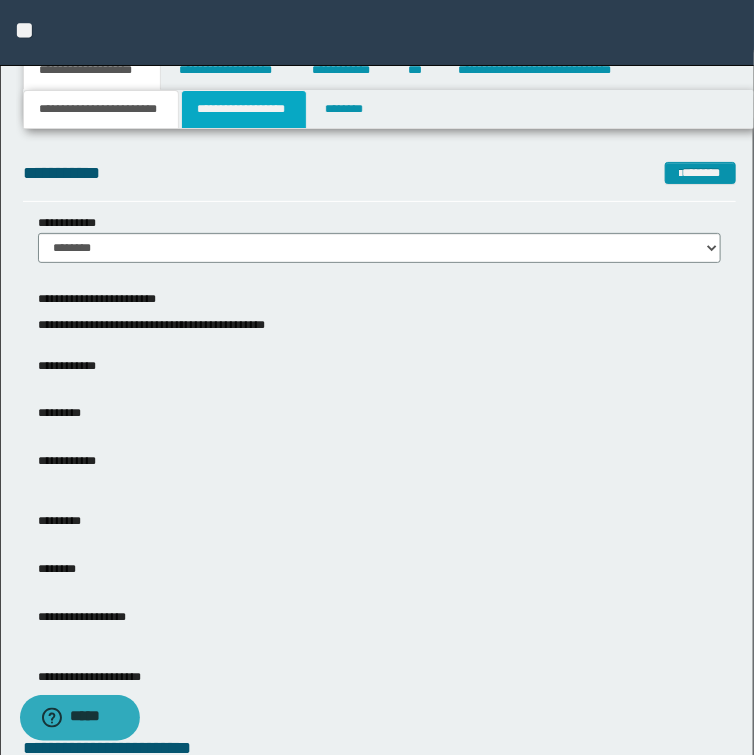 click on "**********" at bounding box center [244, 109] 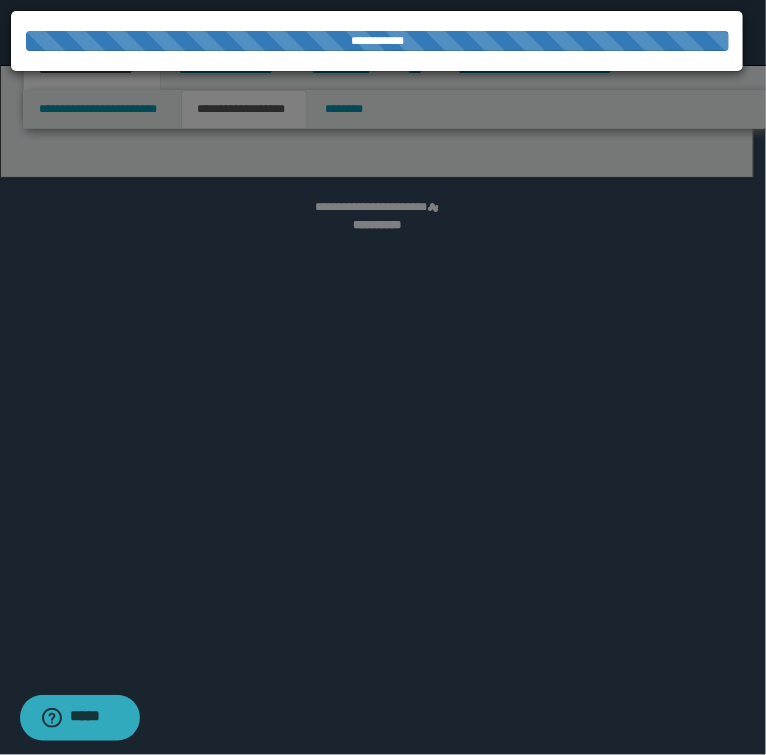 select on "*" 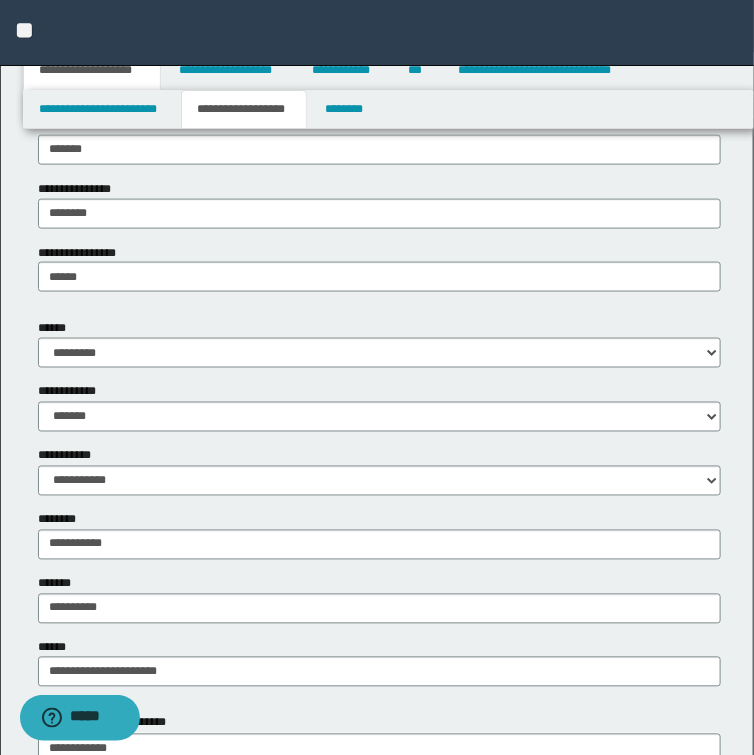 scroll, scrollTop: 800, scrollLeft: 0, axis: vertical 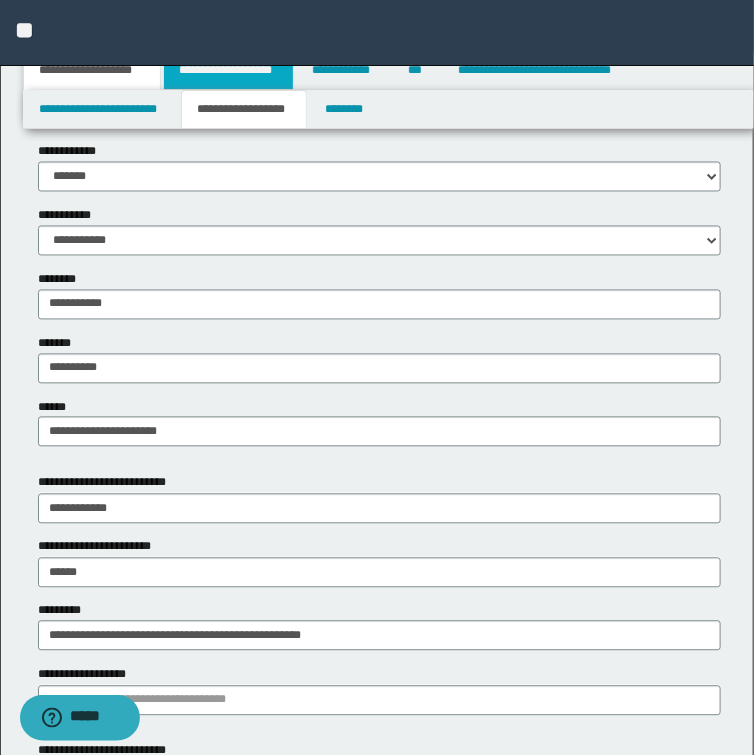 click on "**********" at bounding box center [228, 70] 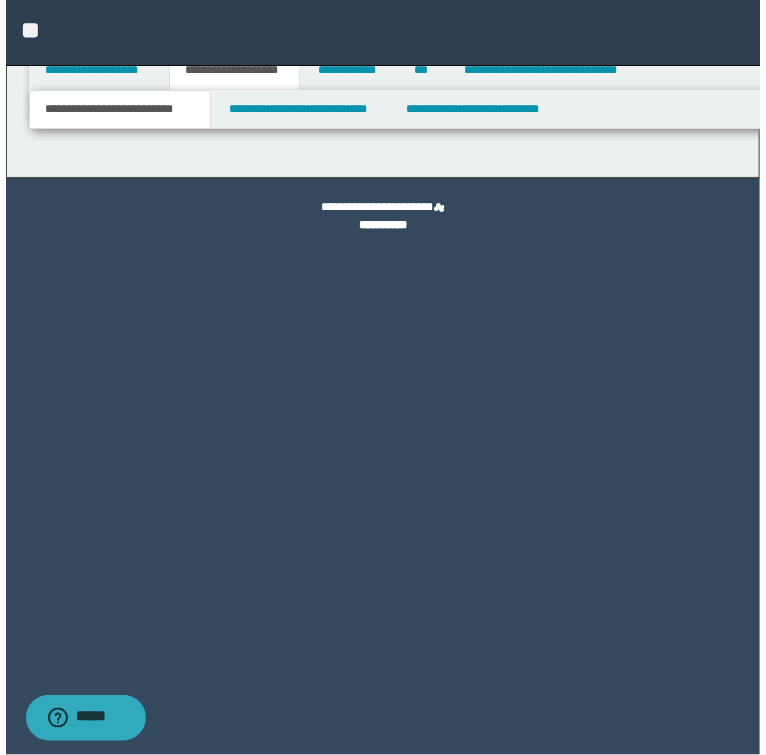 scroll, scrollTop: 0, scrollLeft: 0, axis: both 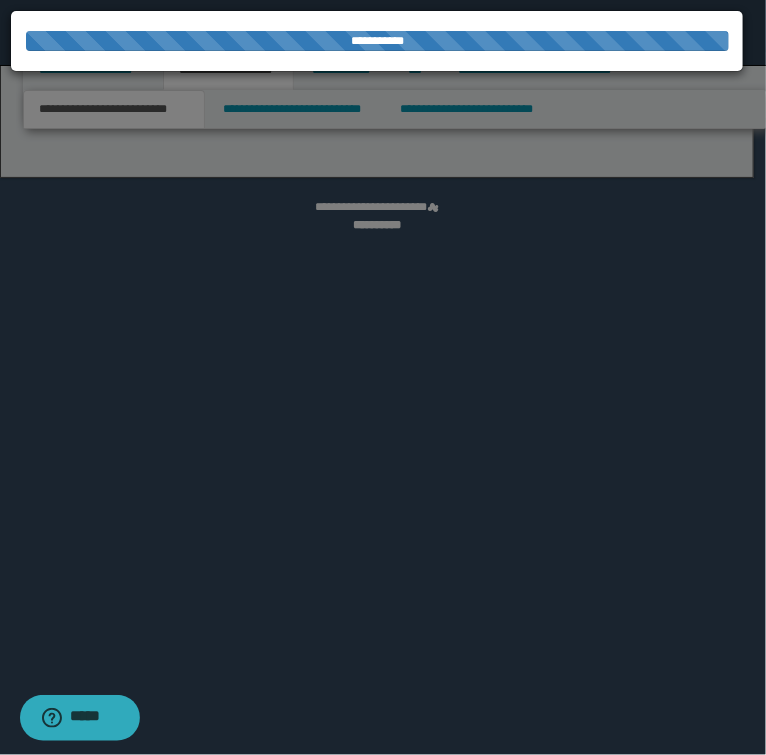 select on "*" 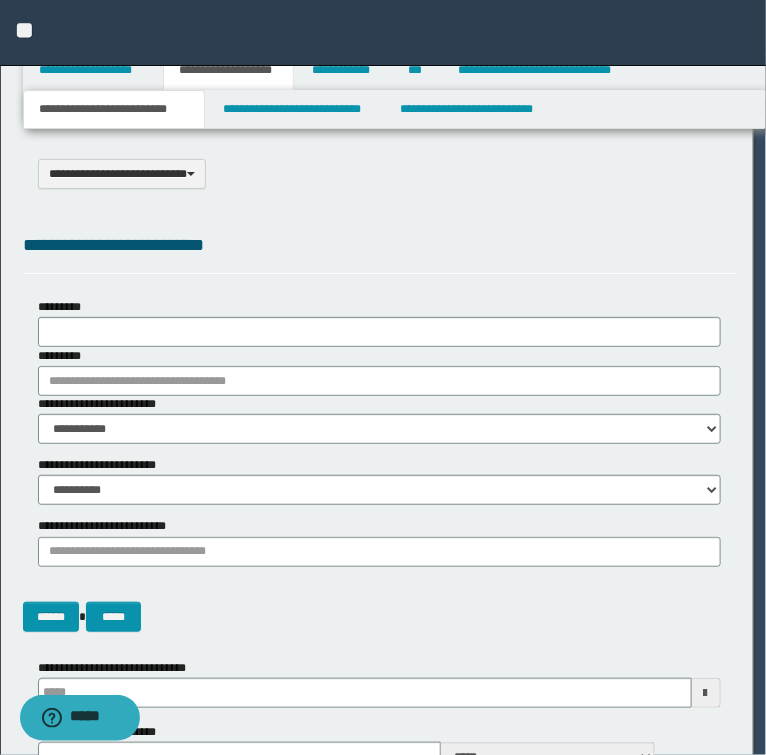 scroll, scrollTop: 0, scrollLeft: 0, axis: both 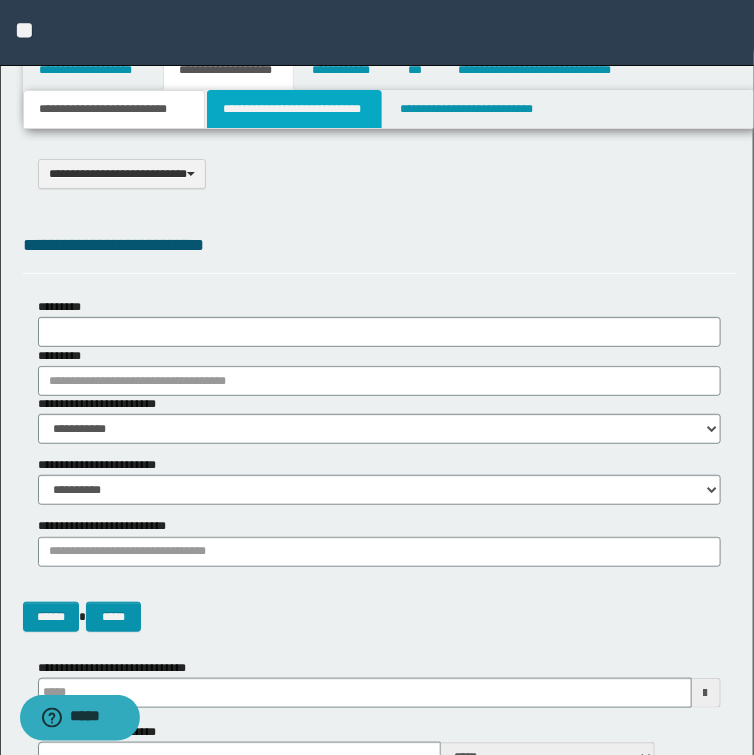 click on "**********" at bounding box center (294, 109) 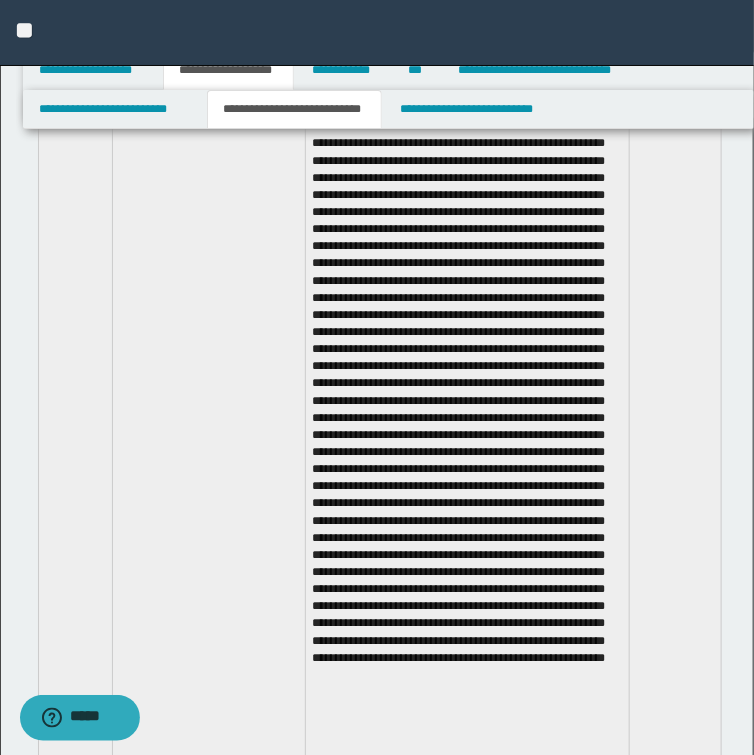 scroll, scrollTop: 2800, scrollLeft: 0, axis: vertical 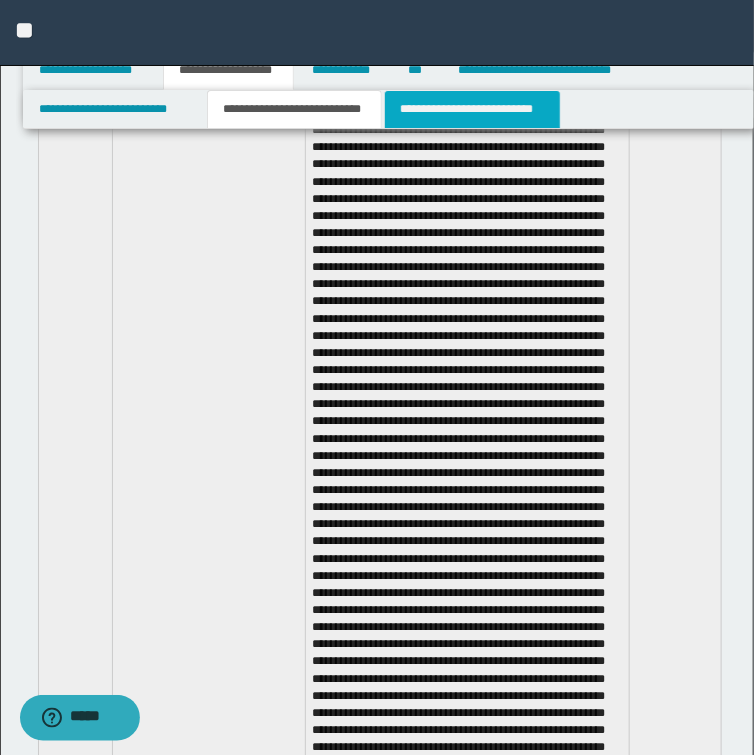 click on "**********" at bounding box center [472, 109] 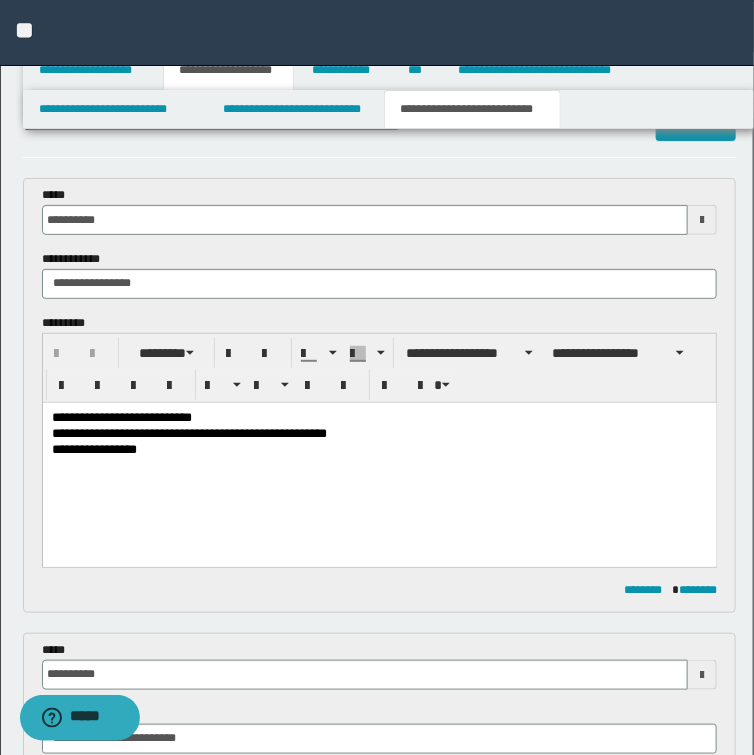 scroll, scrollTop: 0, scrollLeft: 0, axis: both 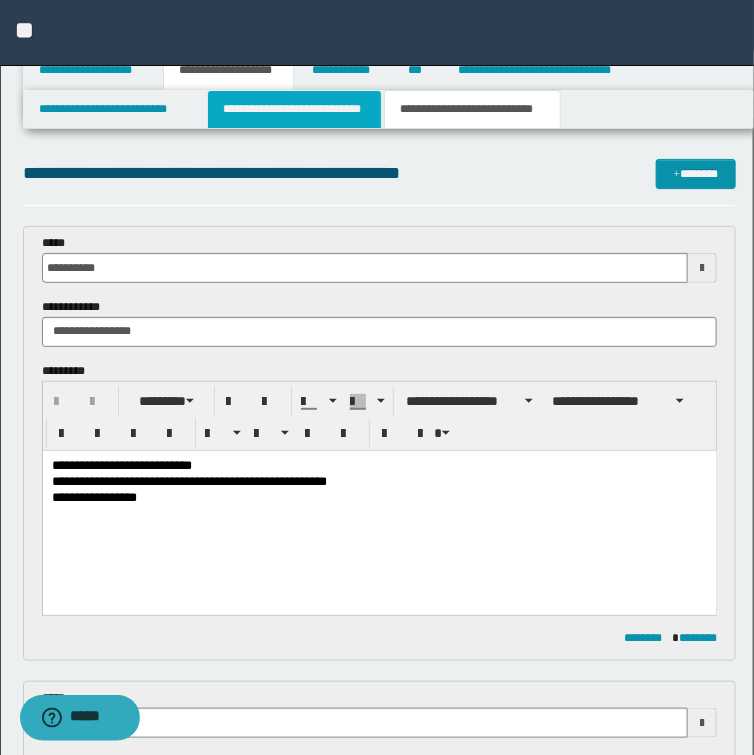 click on "**********" at bounding box center [294, 109] 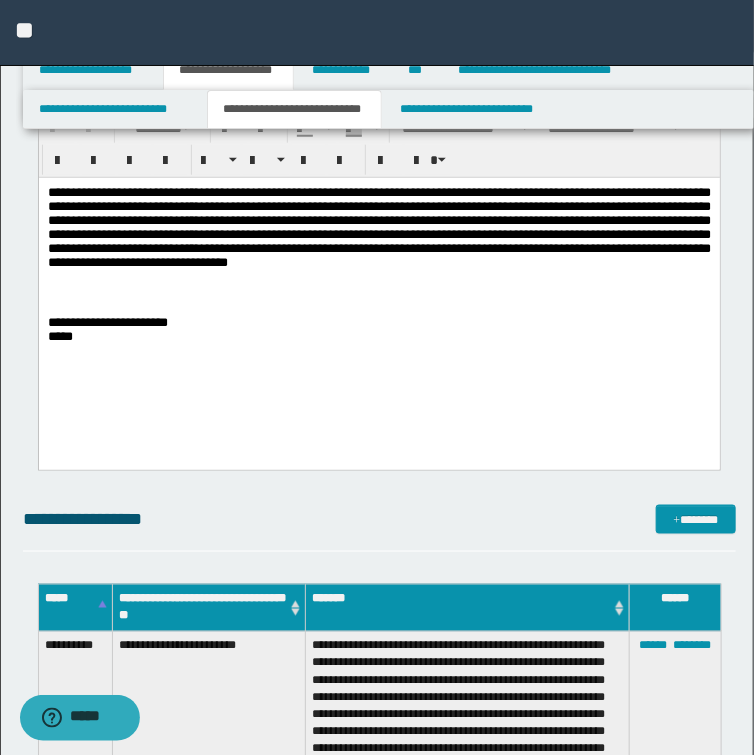 scroll, scrollTop: 640, scrollLeft: 0, axis: vertical 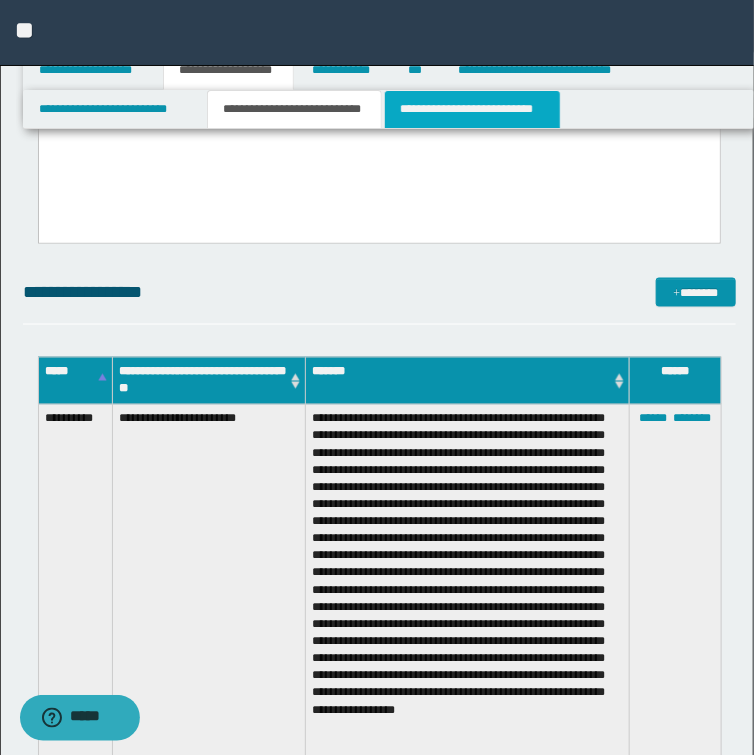 click on "**********" at bounding box center (472, 109) 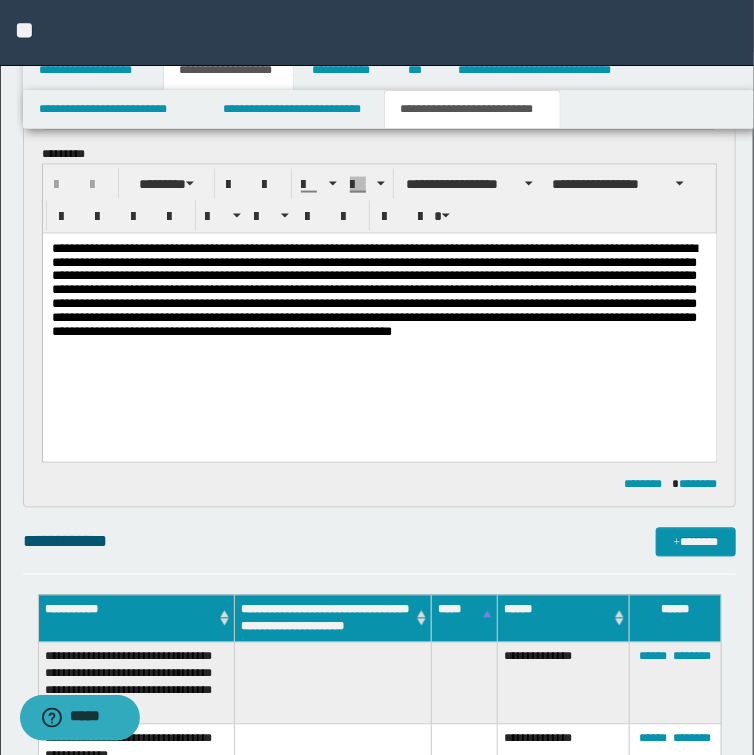 scroll, scrollTop: 640, scrollLeft: 0, axis: vertical 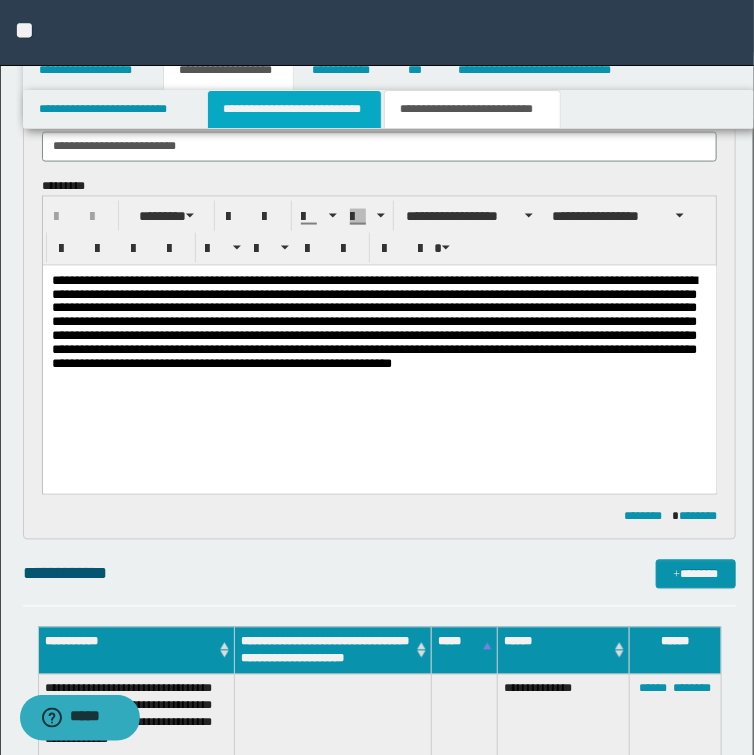 click on "**********" at bounding box center [294, 109] 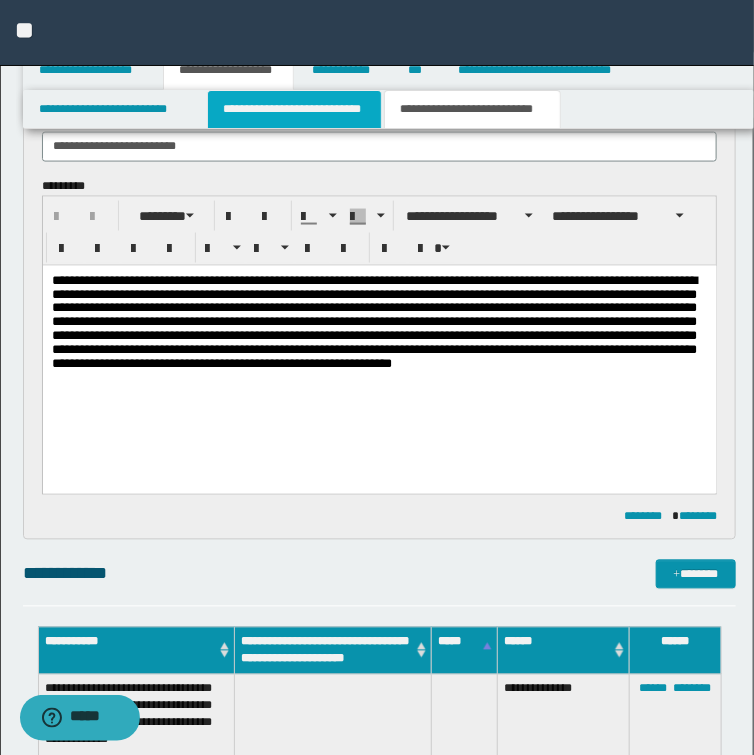type 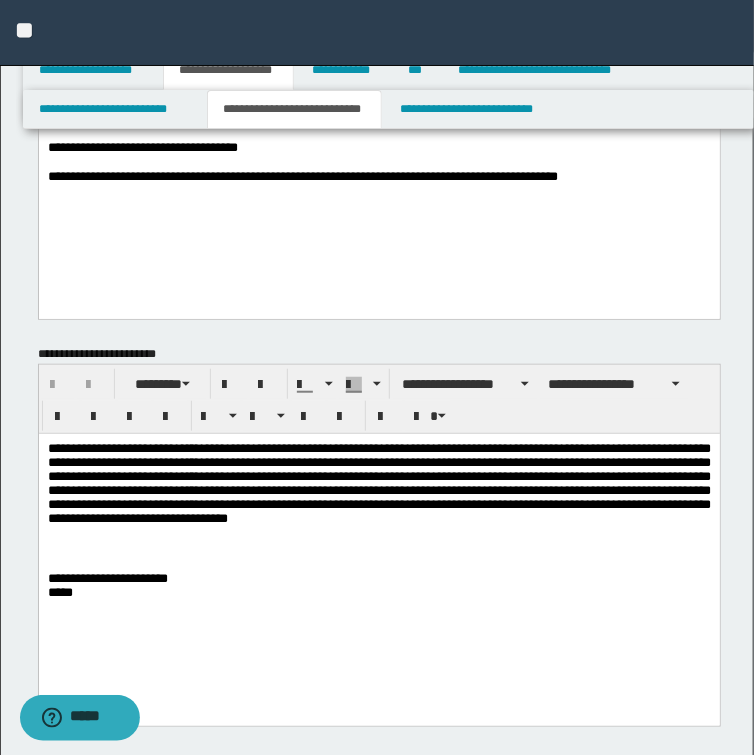 scroll, scrollTop: 0, scrollLeft: 0, axis: both 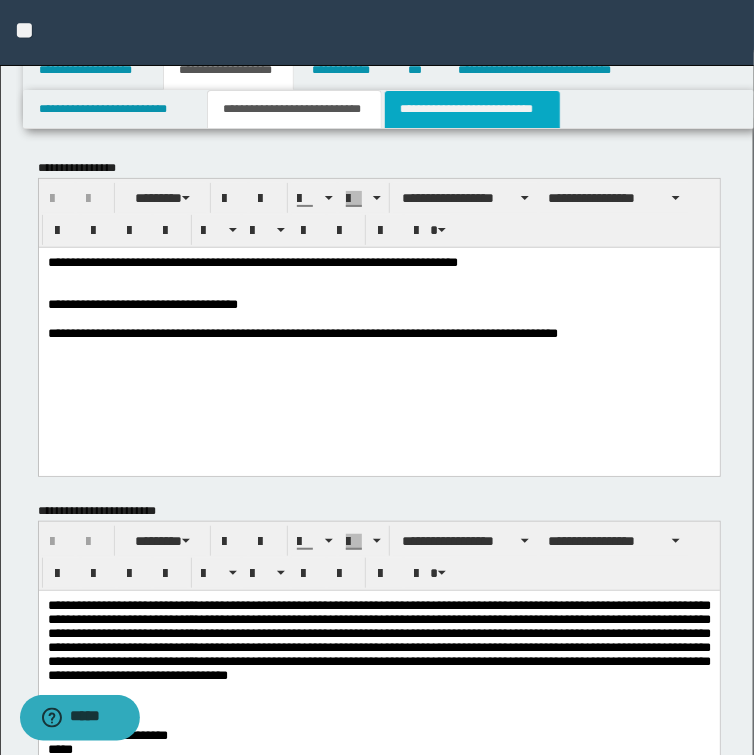 click on "**********" at bounding box center [472, 109] 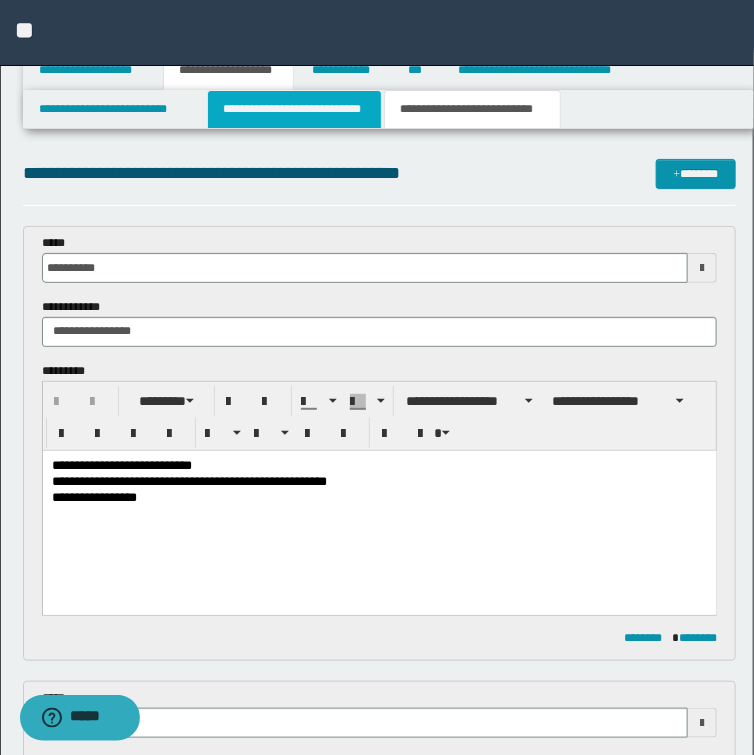 click on "**********" at bounding box center (294, 109) 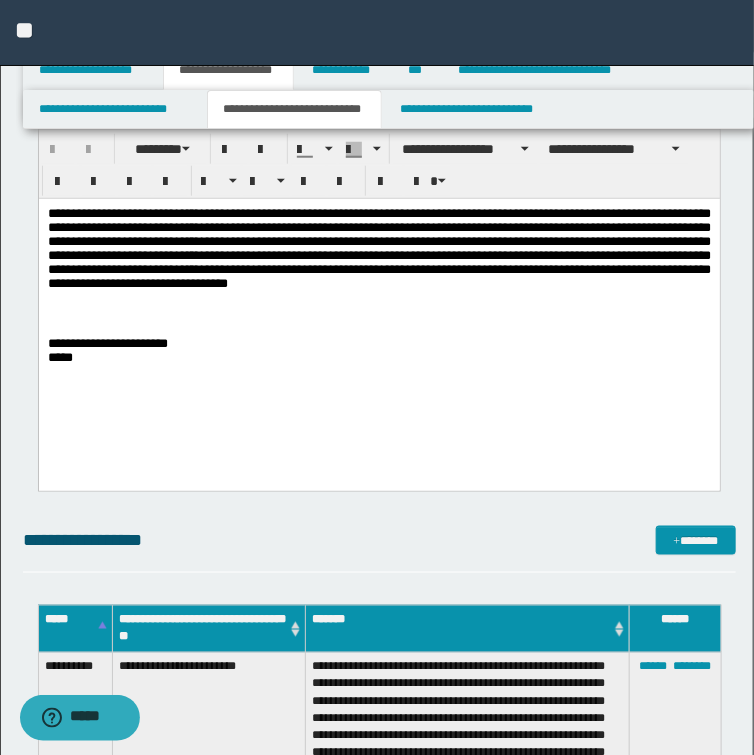 scroll, scrollTop: 240, scrollLeft: 0, axis: vertical 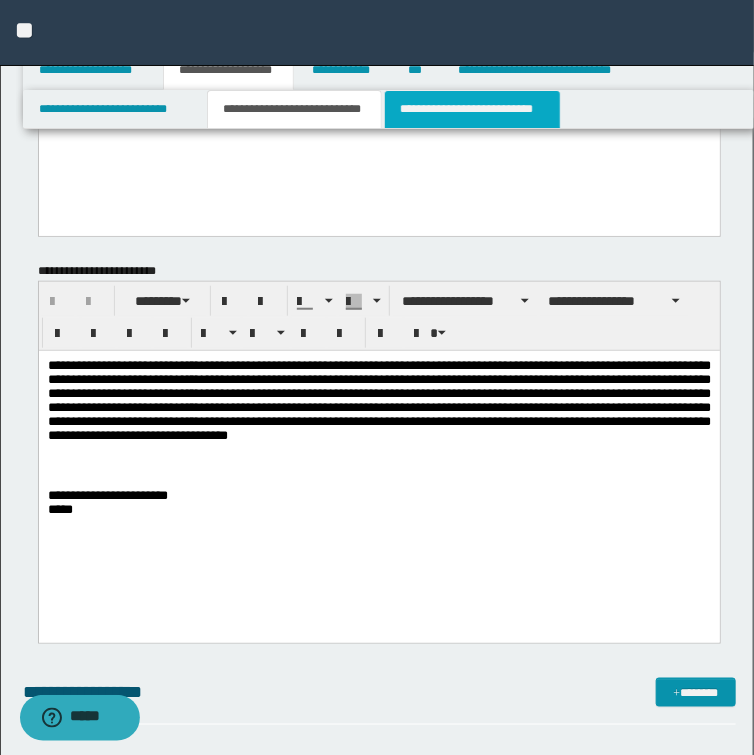 click on "**********" at bounding box center (472, 109) 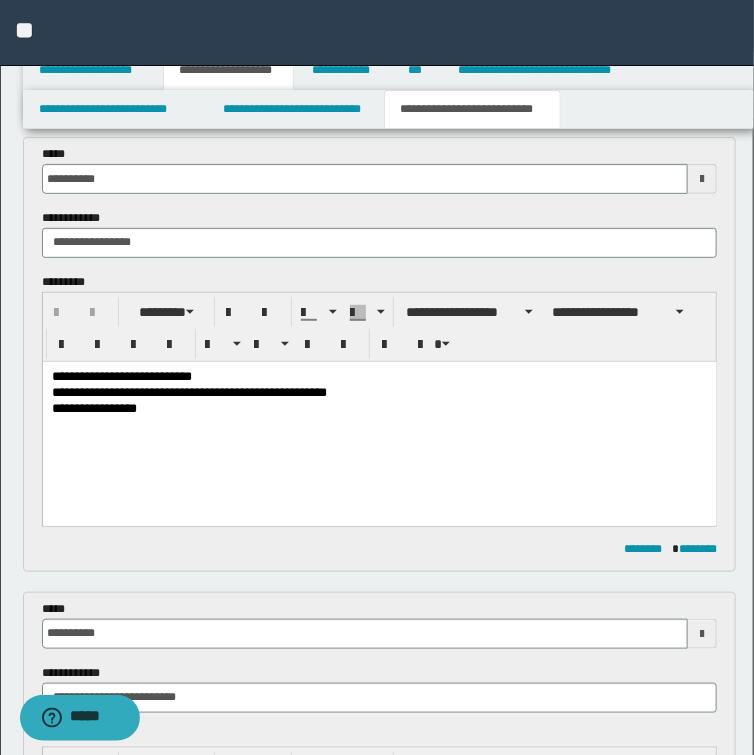 scroll, scrollTop: 80, scrollLeft: 0, axis: vertical 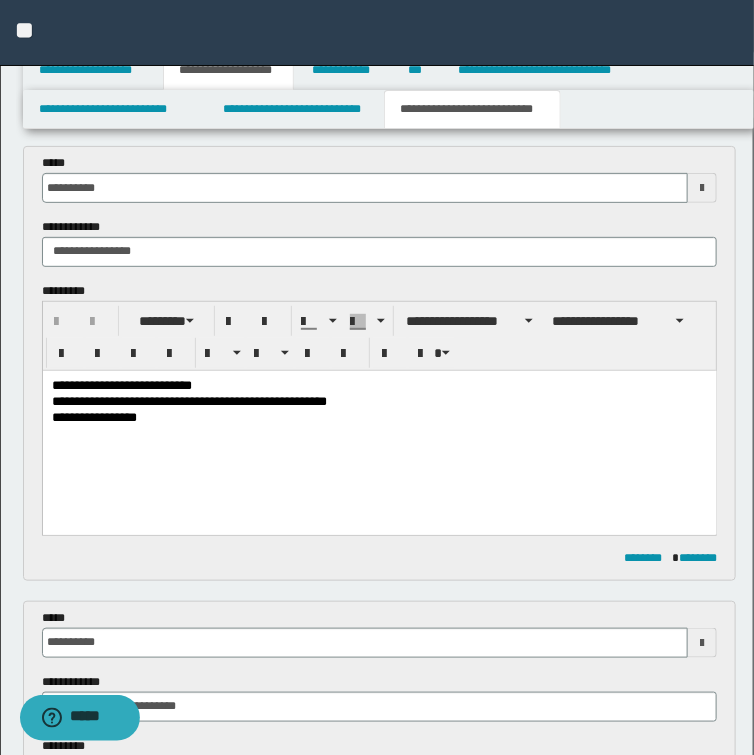 click on "**********" at bounding box center [379, 386] 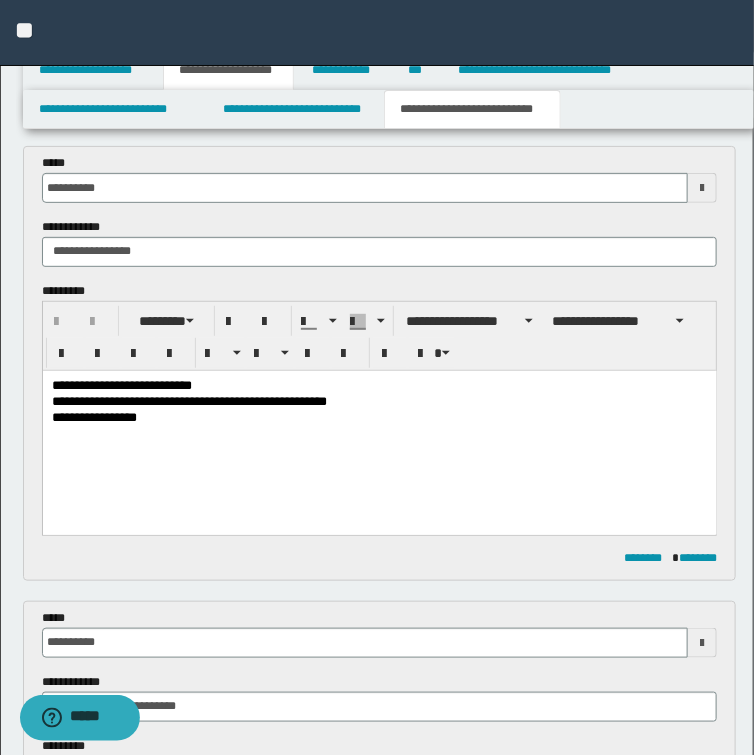 type 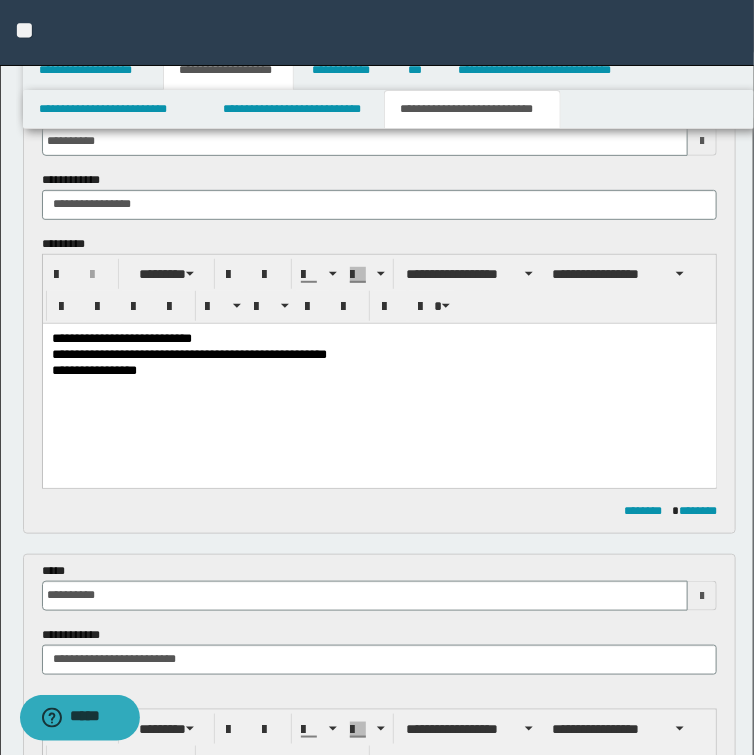 scroll, scrollTop: 80, scrollLeft: 0, axis: vertical 